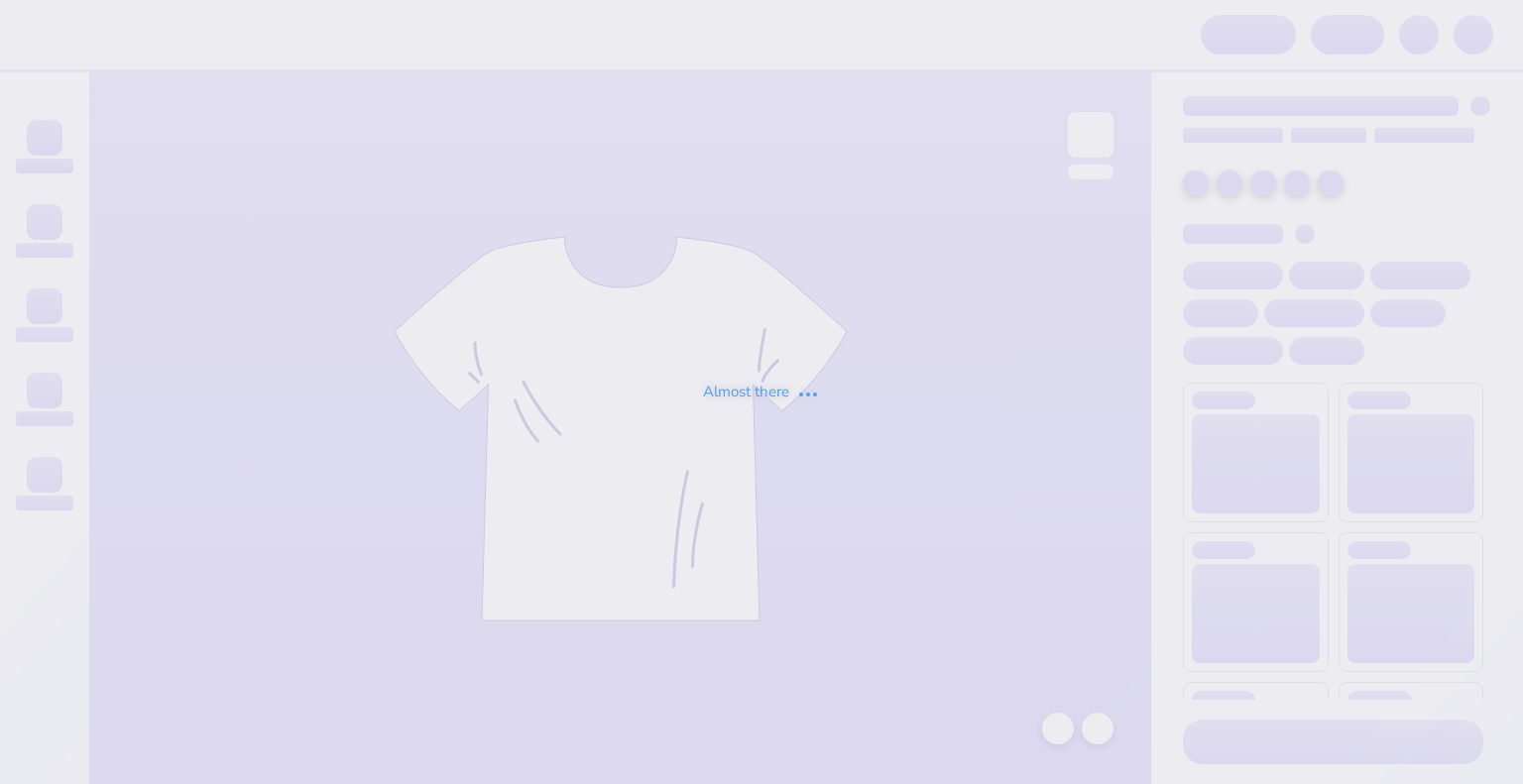 scroll, scrollTop: 0, scrollLeft: 0, axis: both 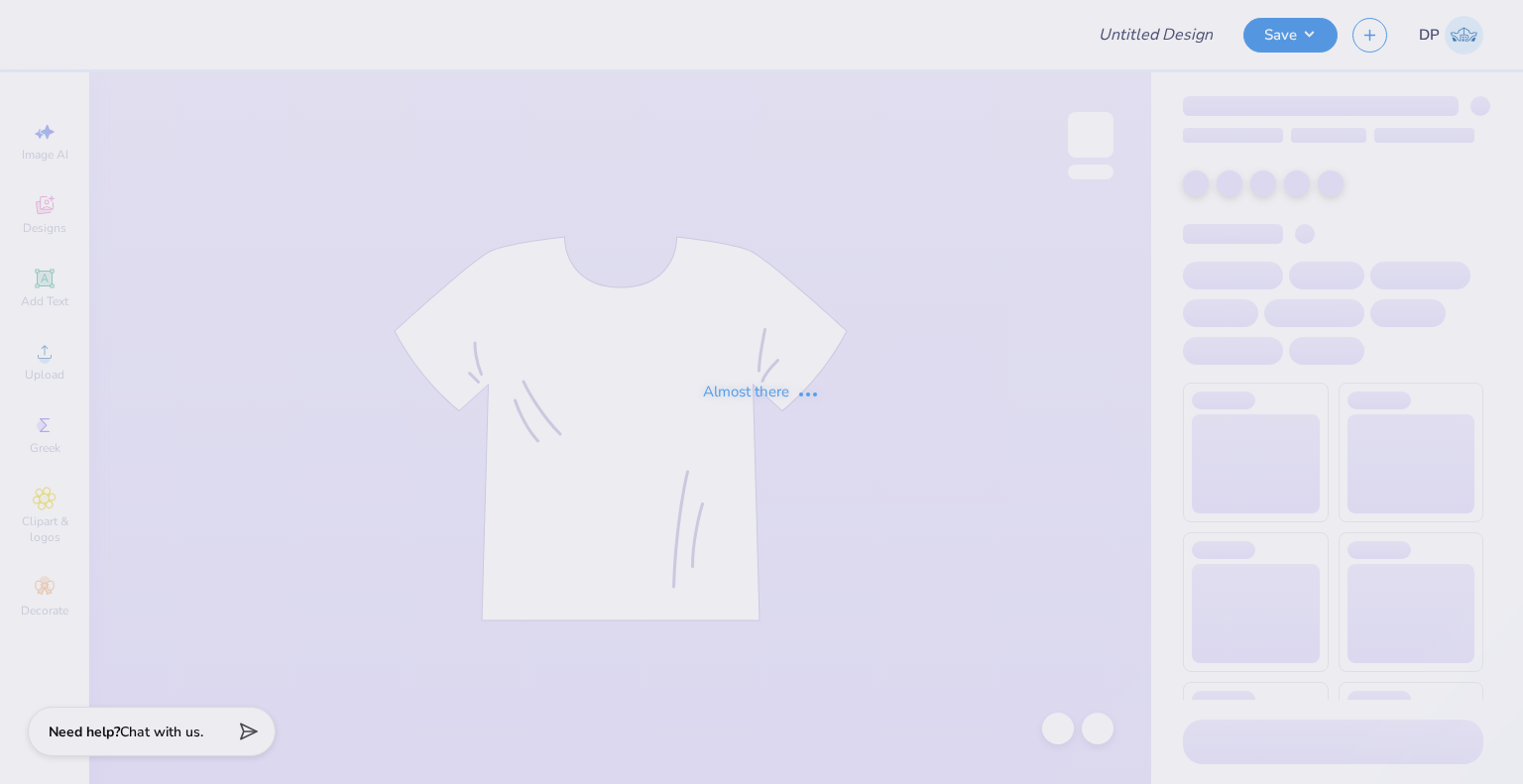 type on "ATO FALL RUSH" 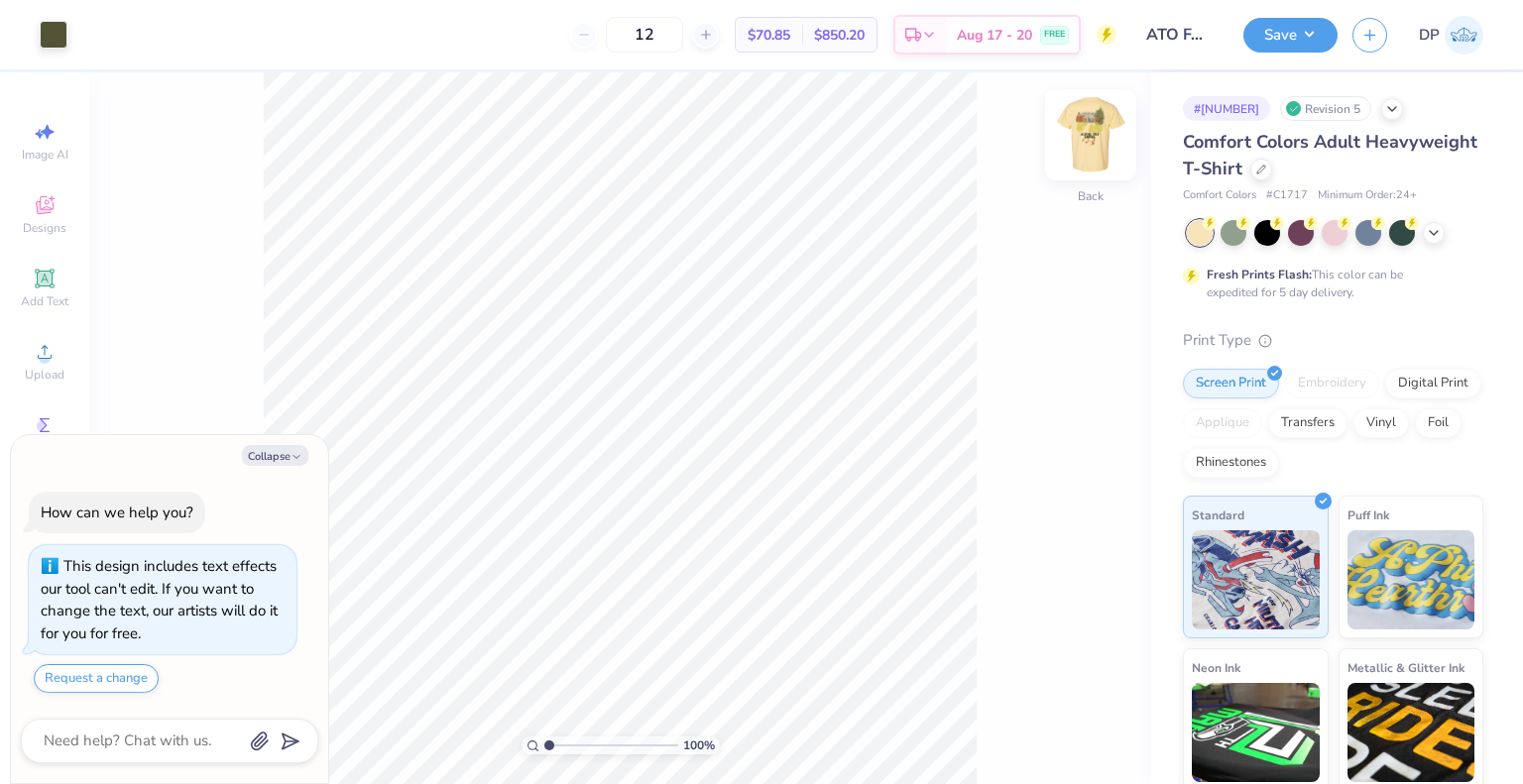 click at bounding box center (1091, 135) 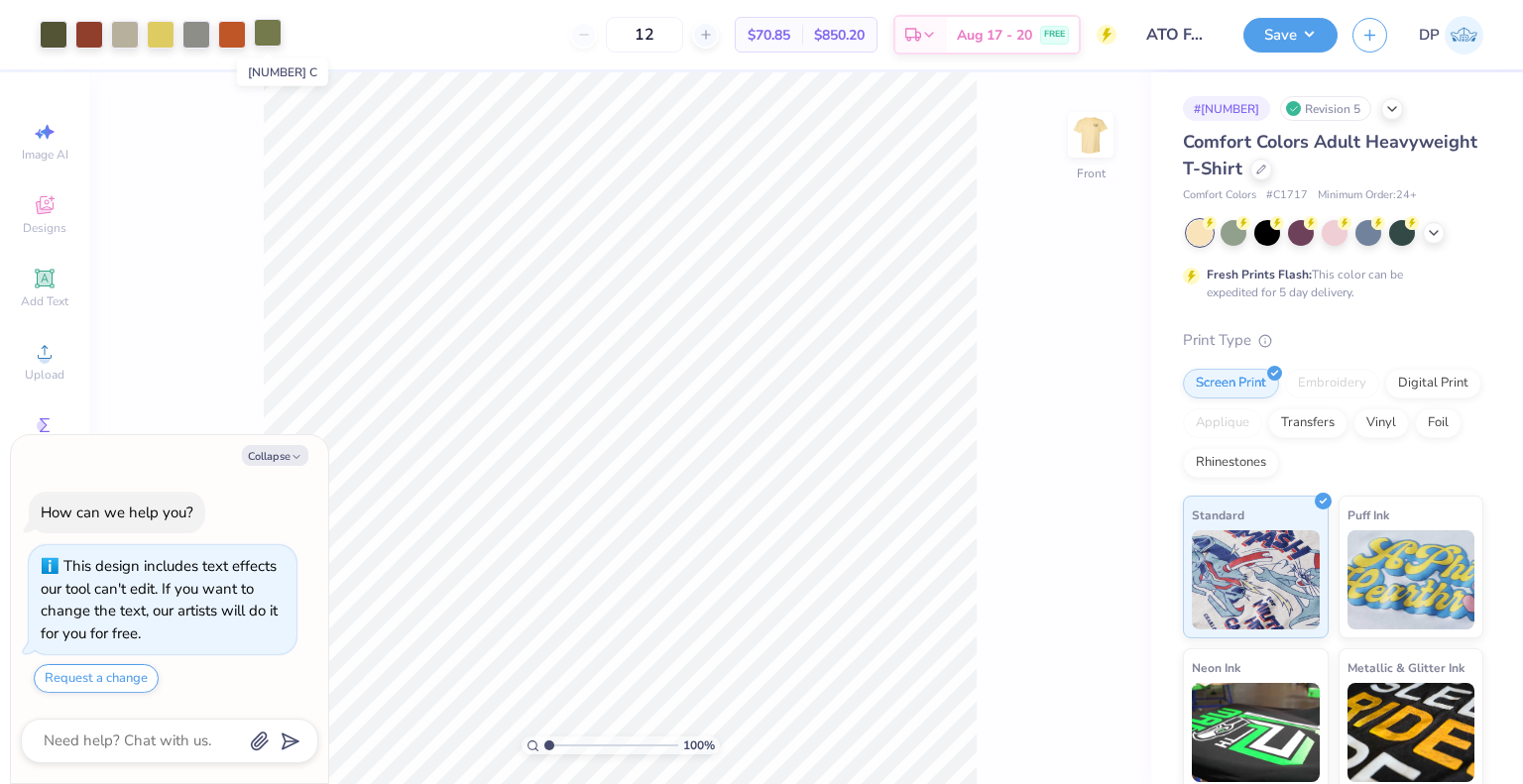 click at bounding box center [268, 33] 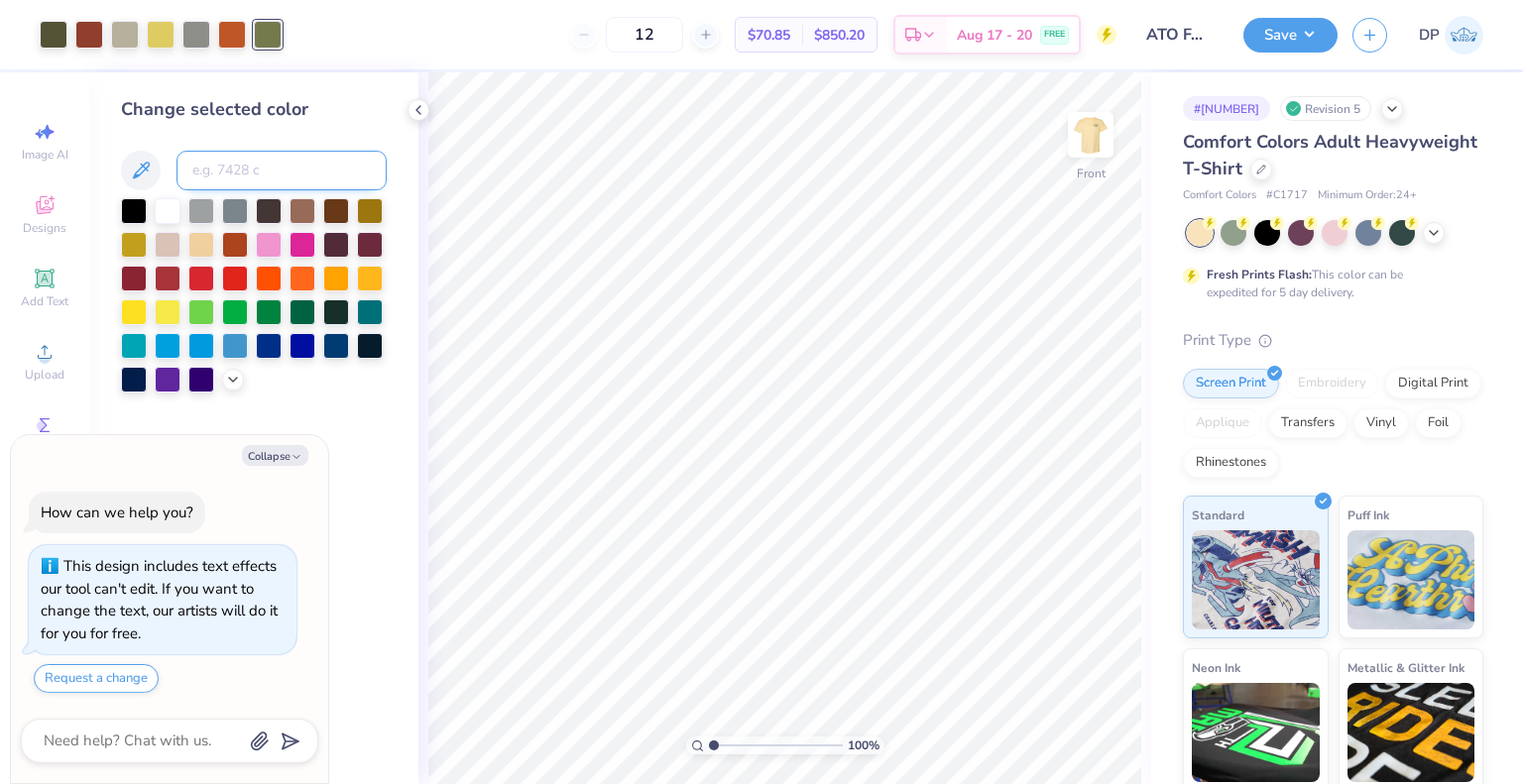click at bounding box center [282, 170] 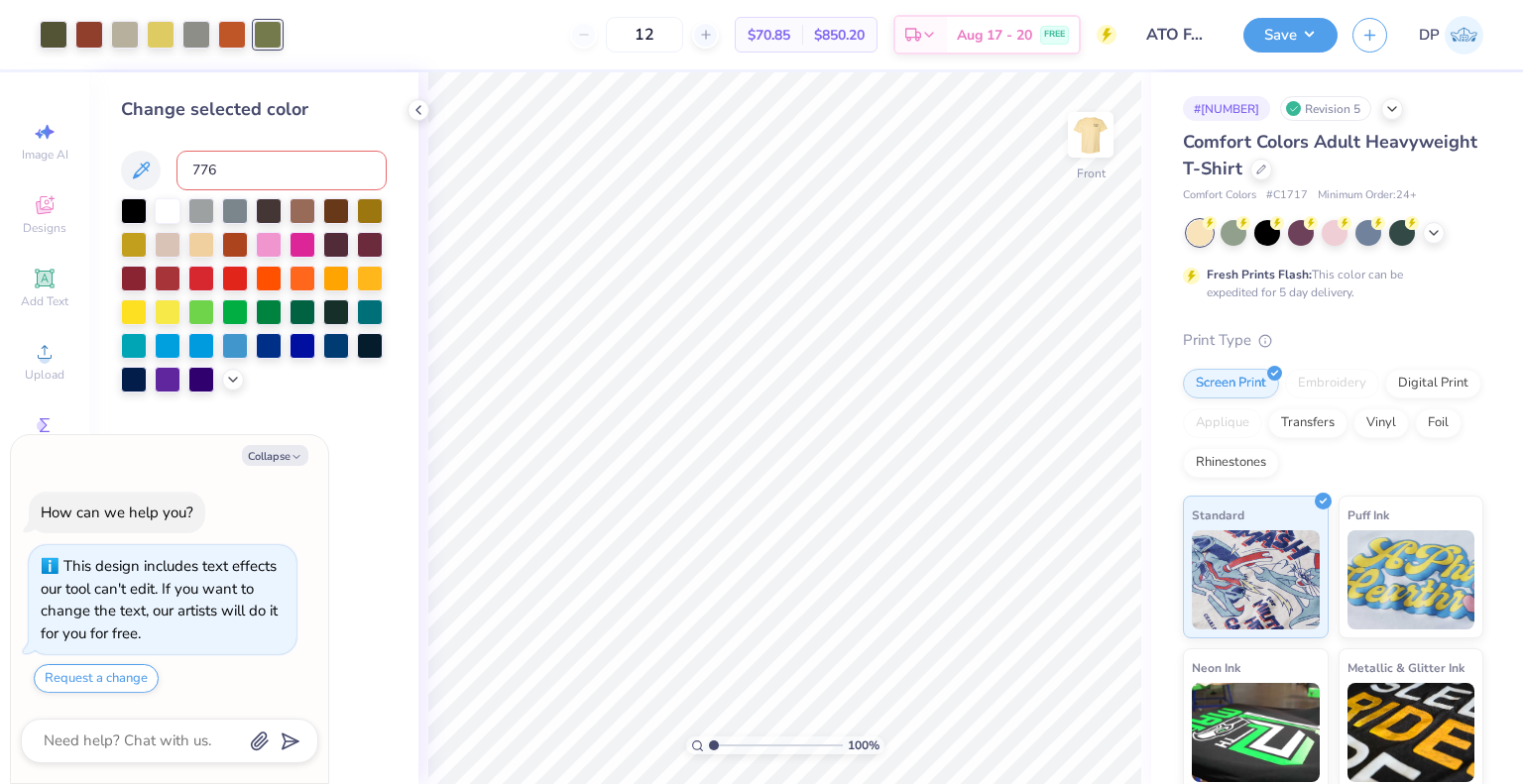 type on "7764" 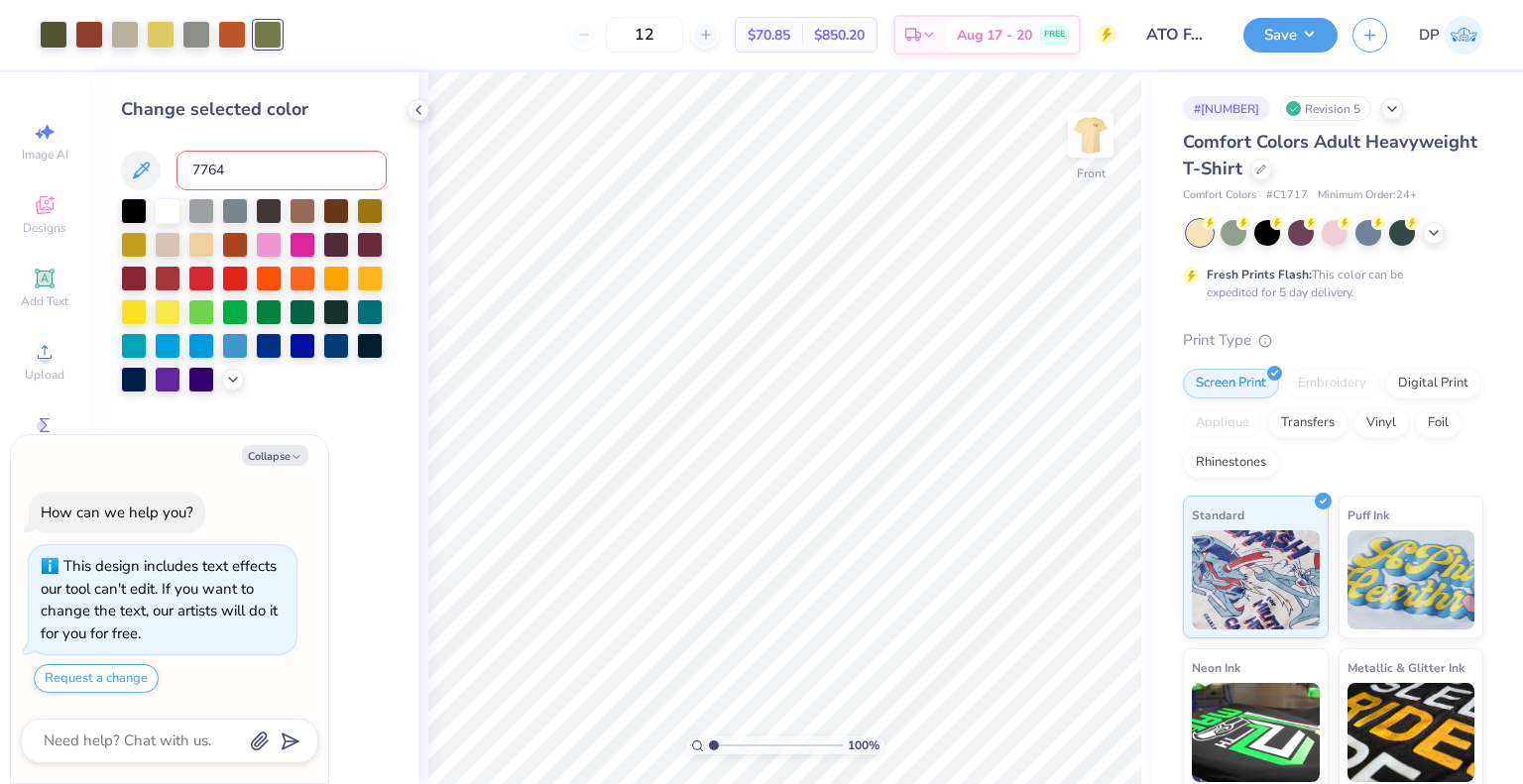 type 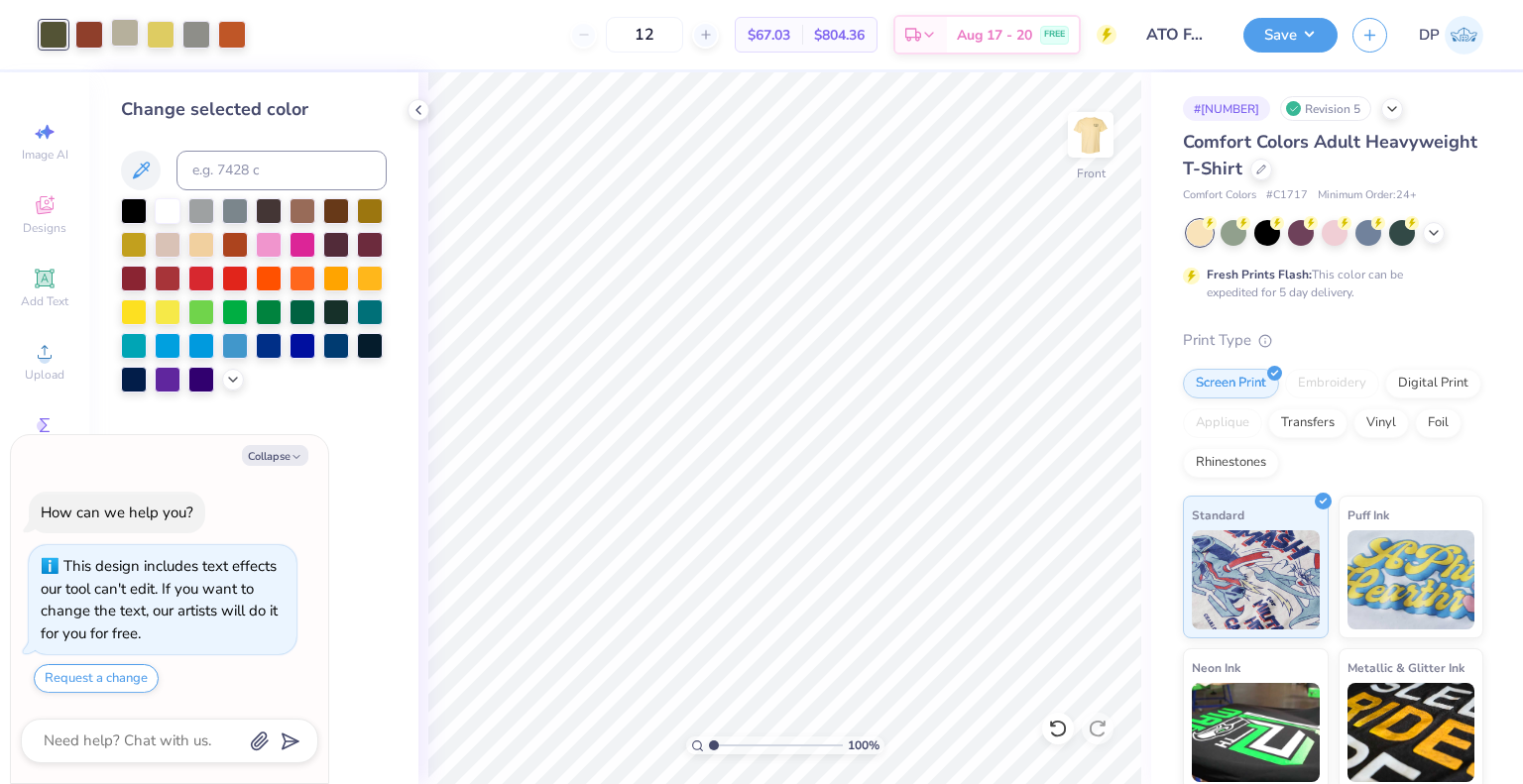 click at bounding box center (125, 33) 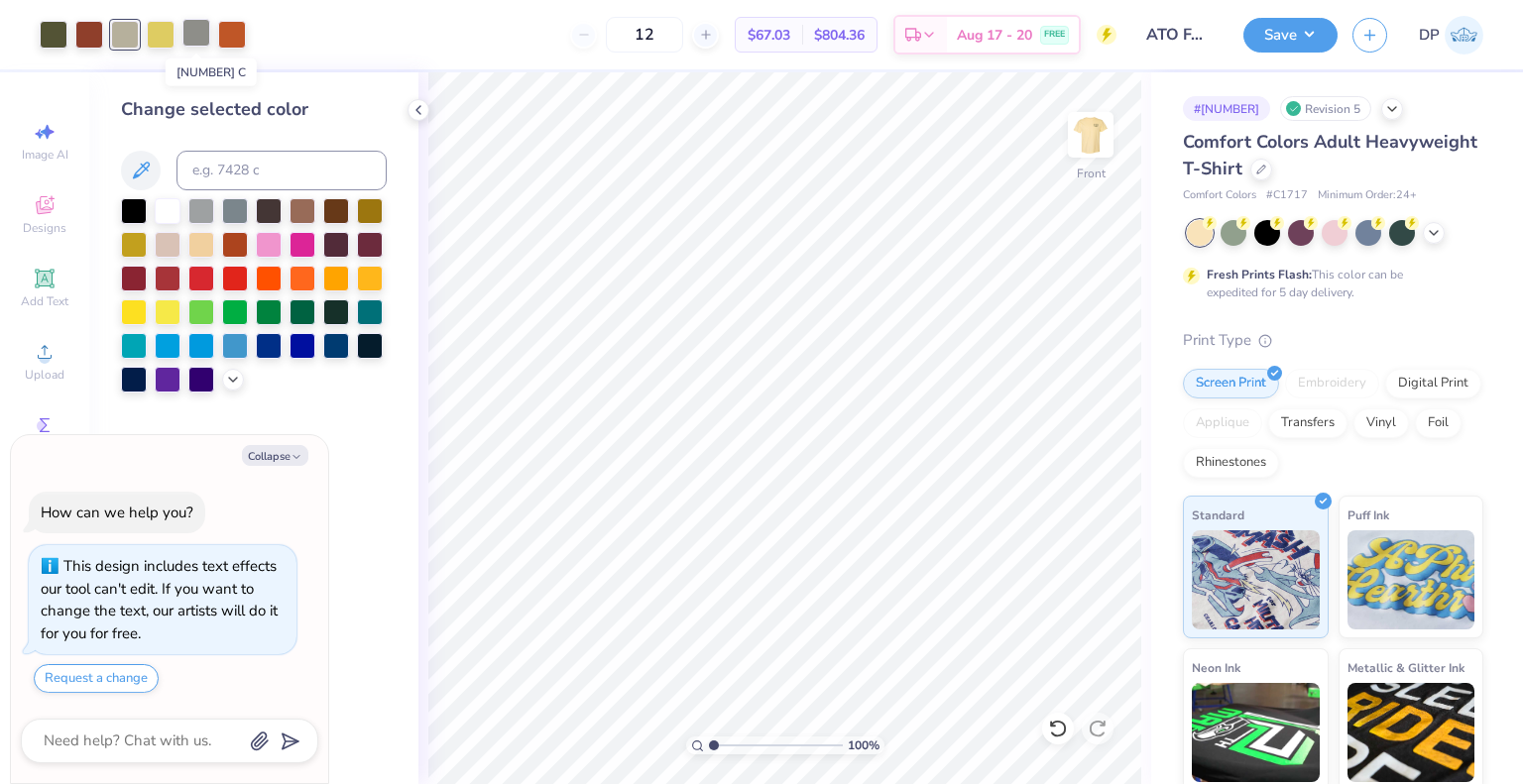 click at bounding box center [196, 33] 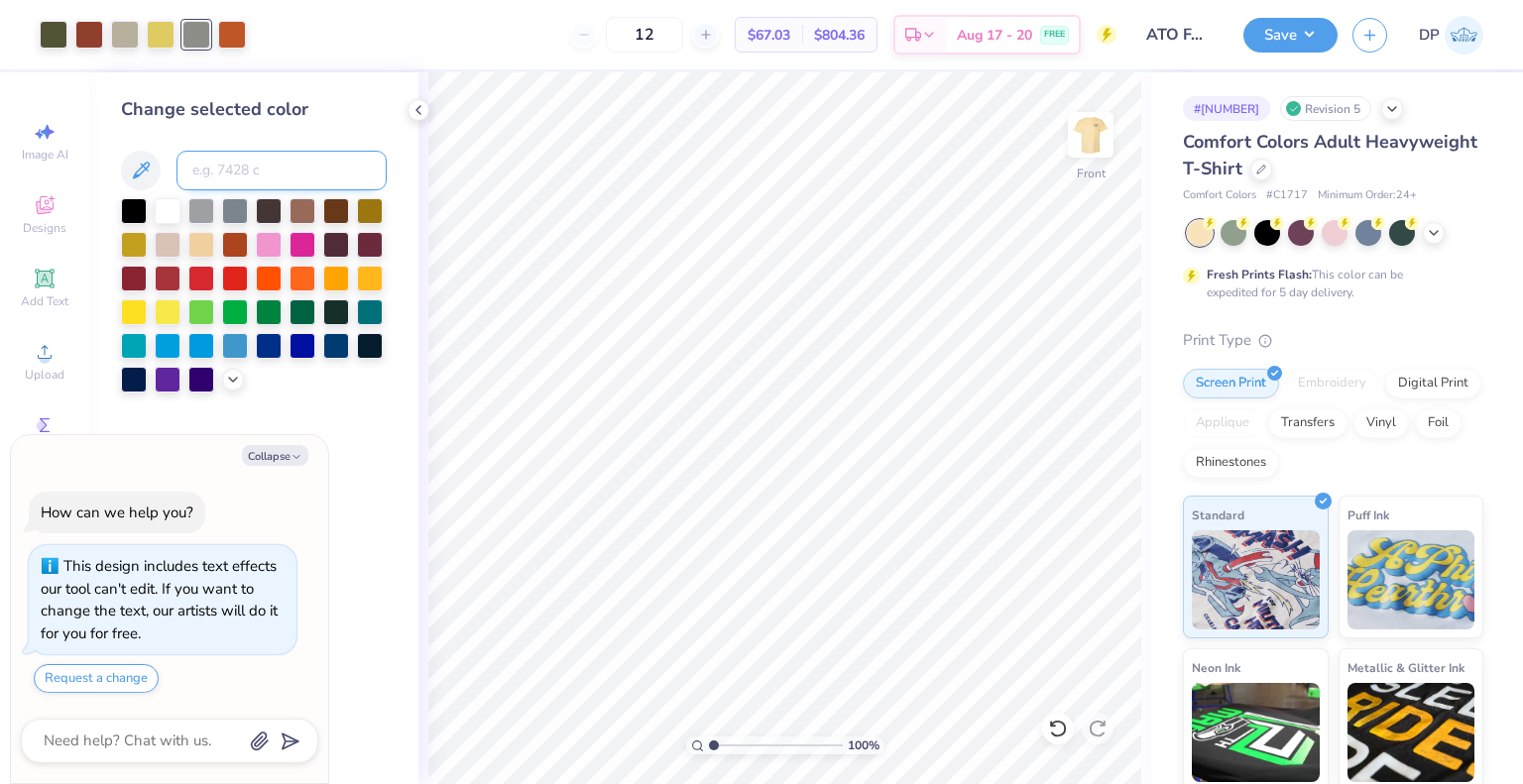 click at bounding box center (282, 170) 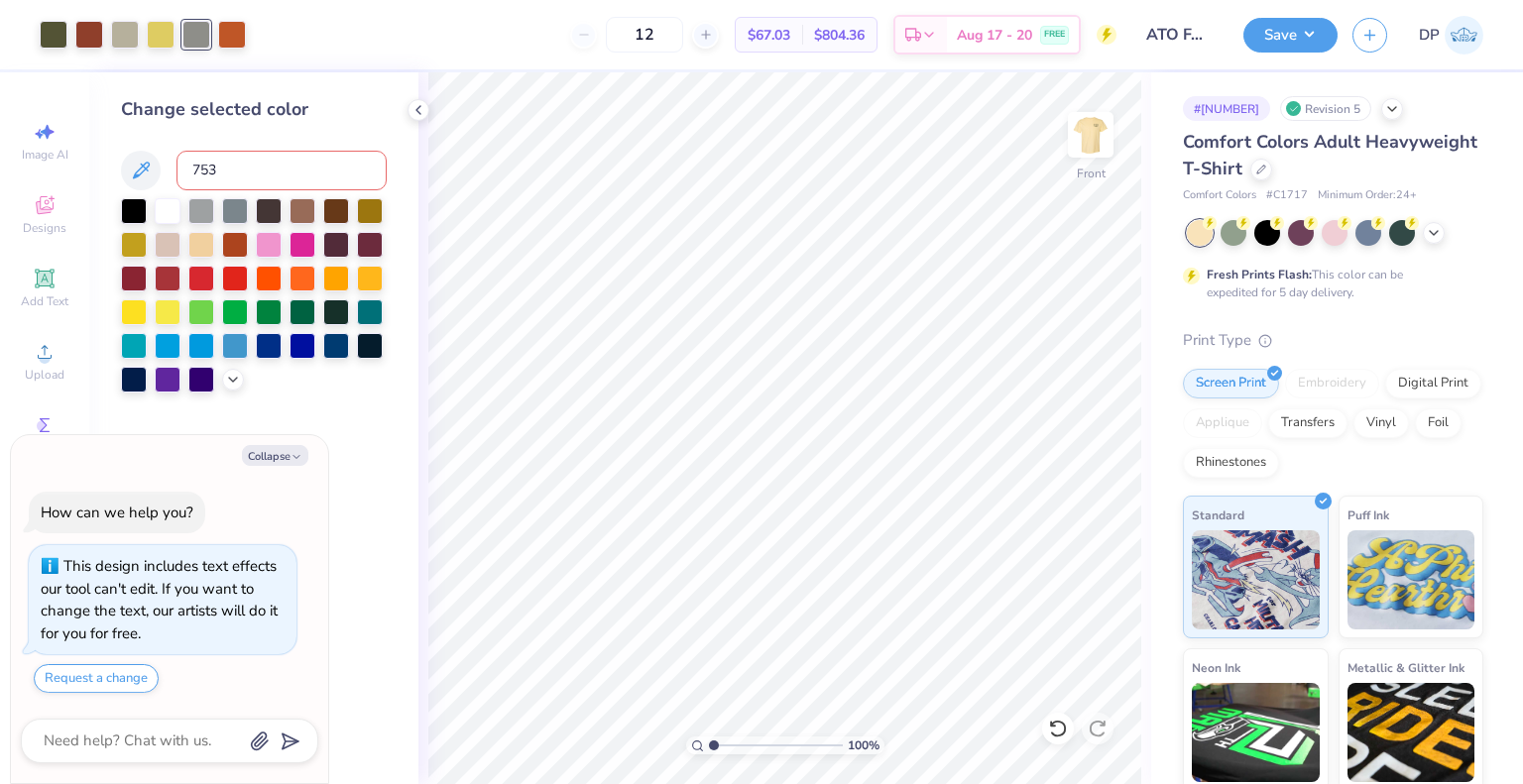 type on "7535" 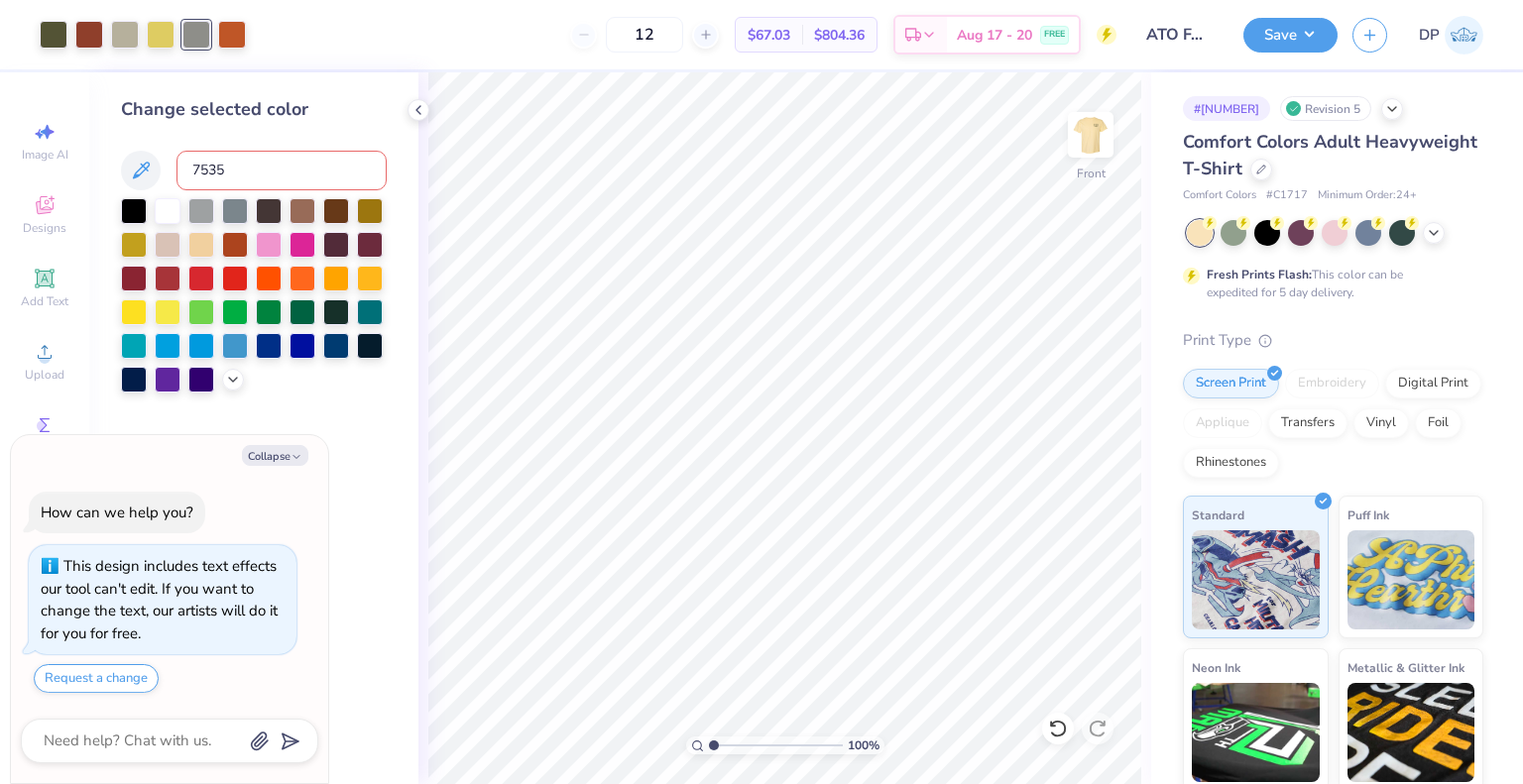 type 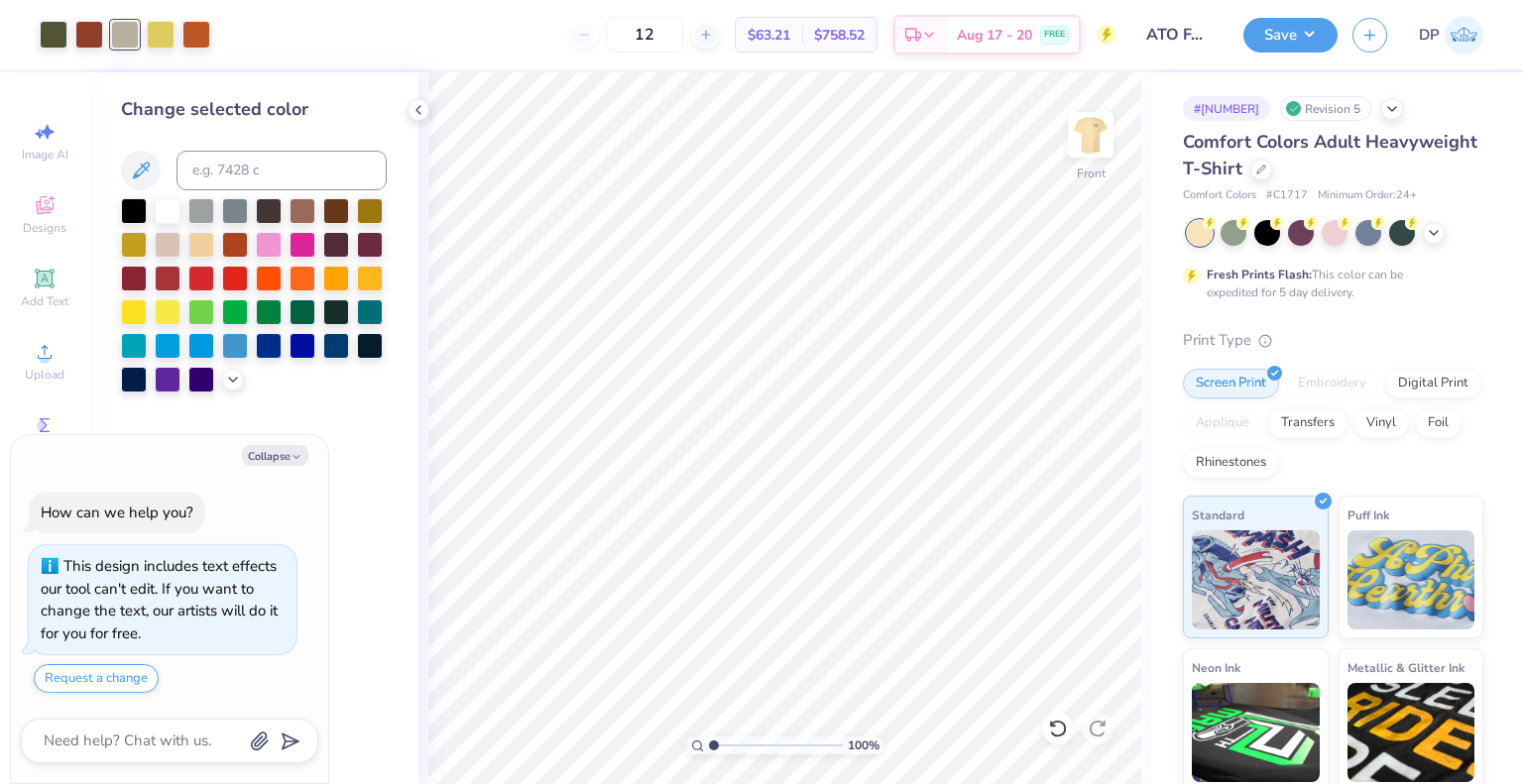 click on "Change selected color" at bounding box center [254, 428] 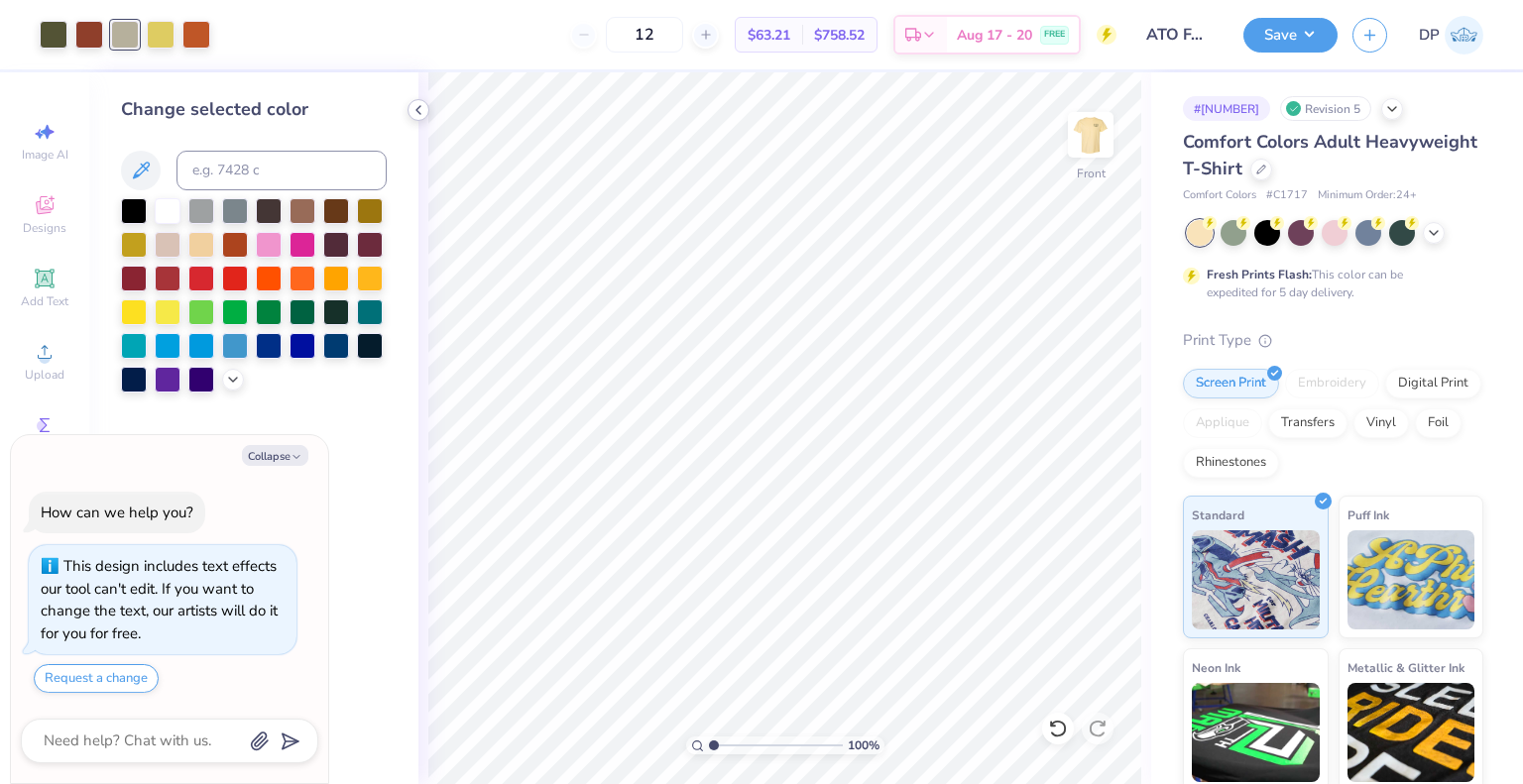 click 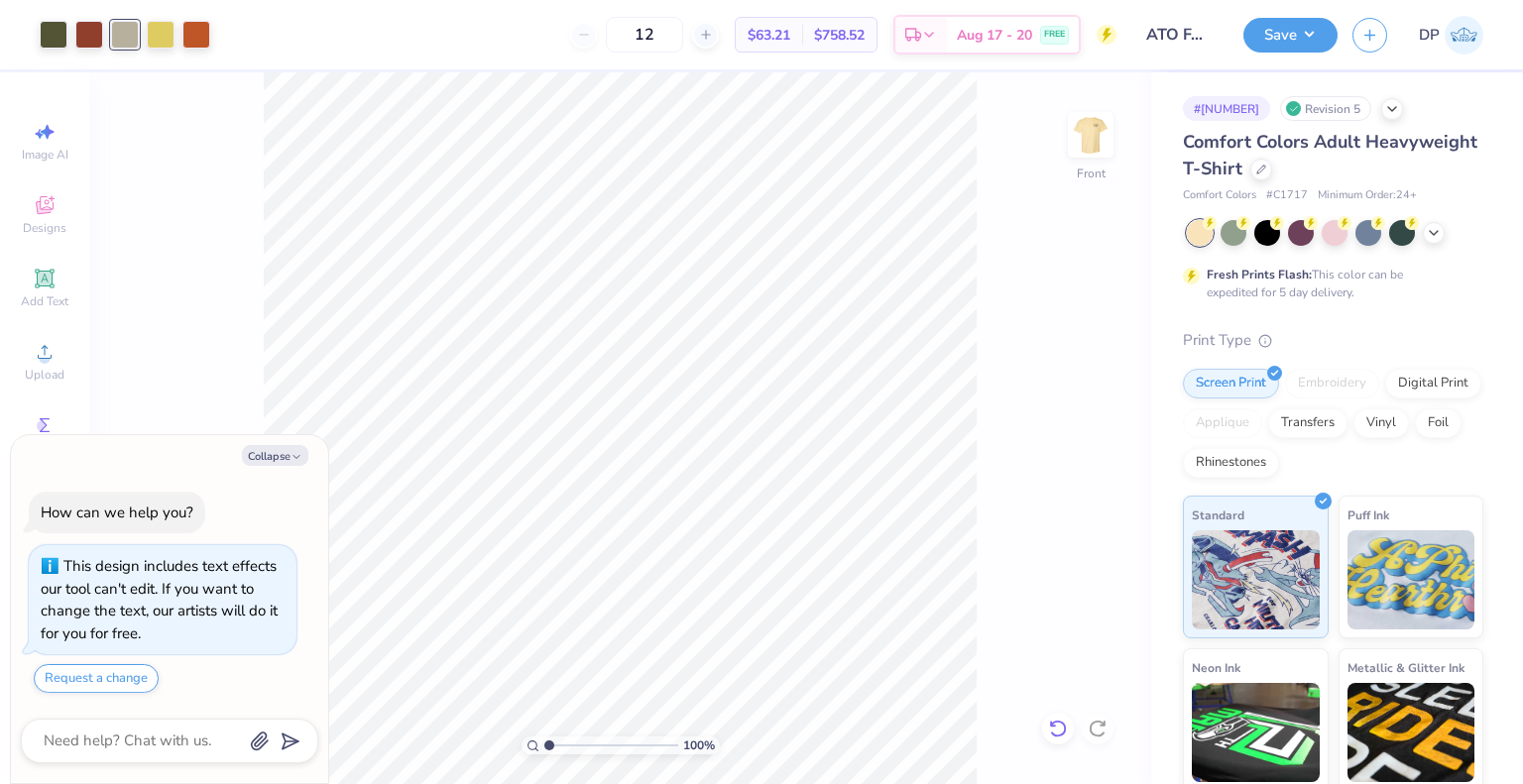 click at bounding box center [1058, 728] 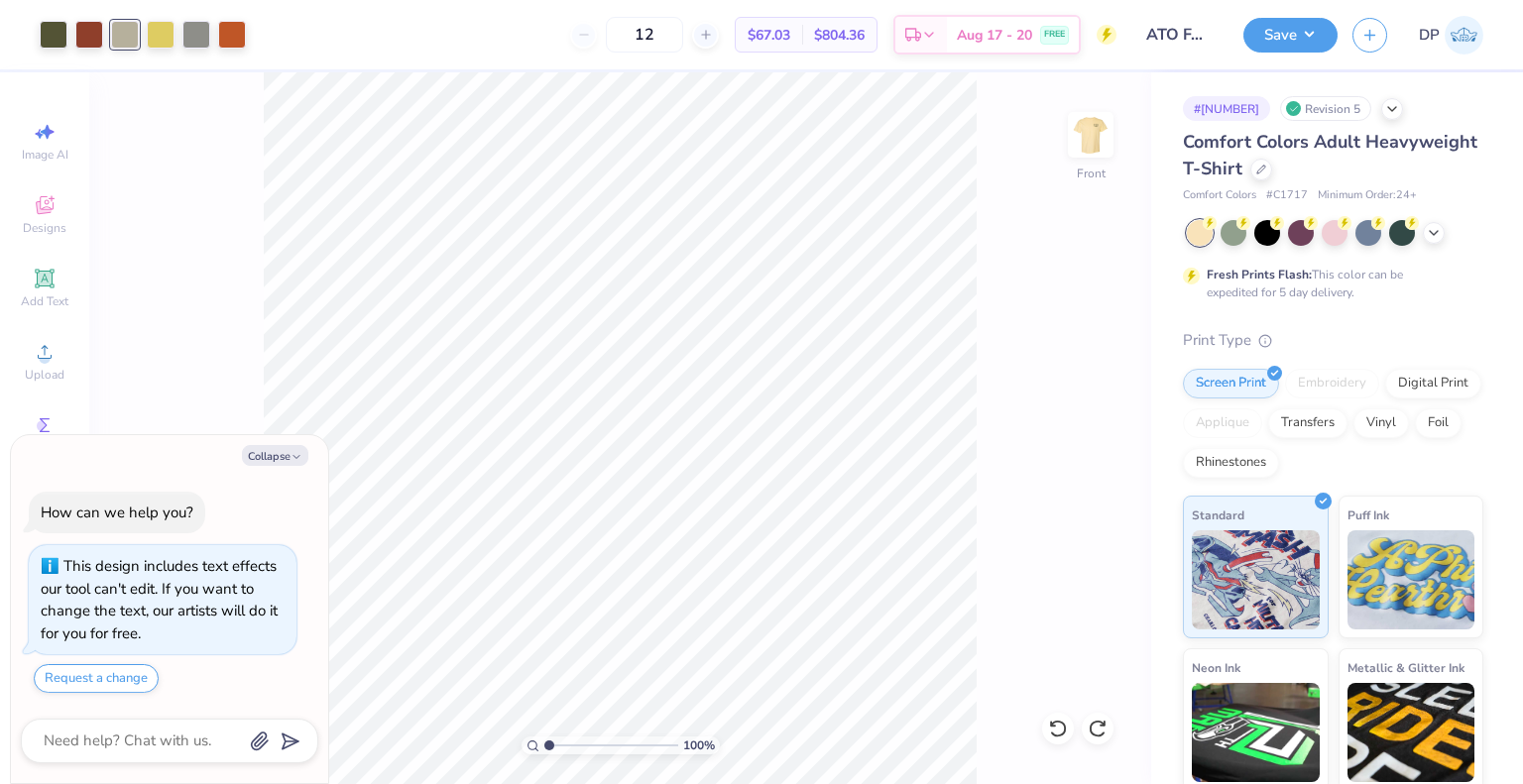 click at bounding box center [125, 35] 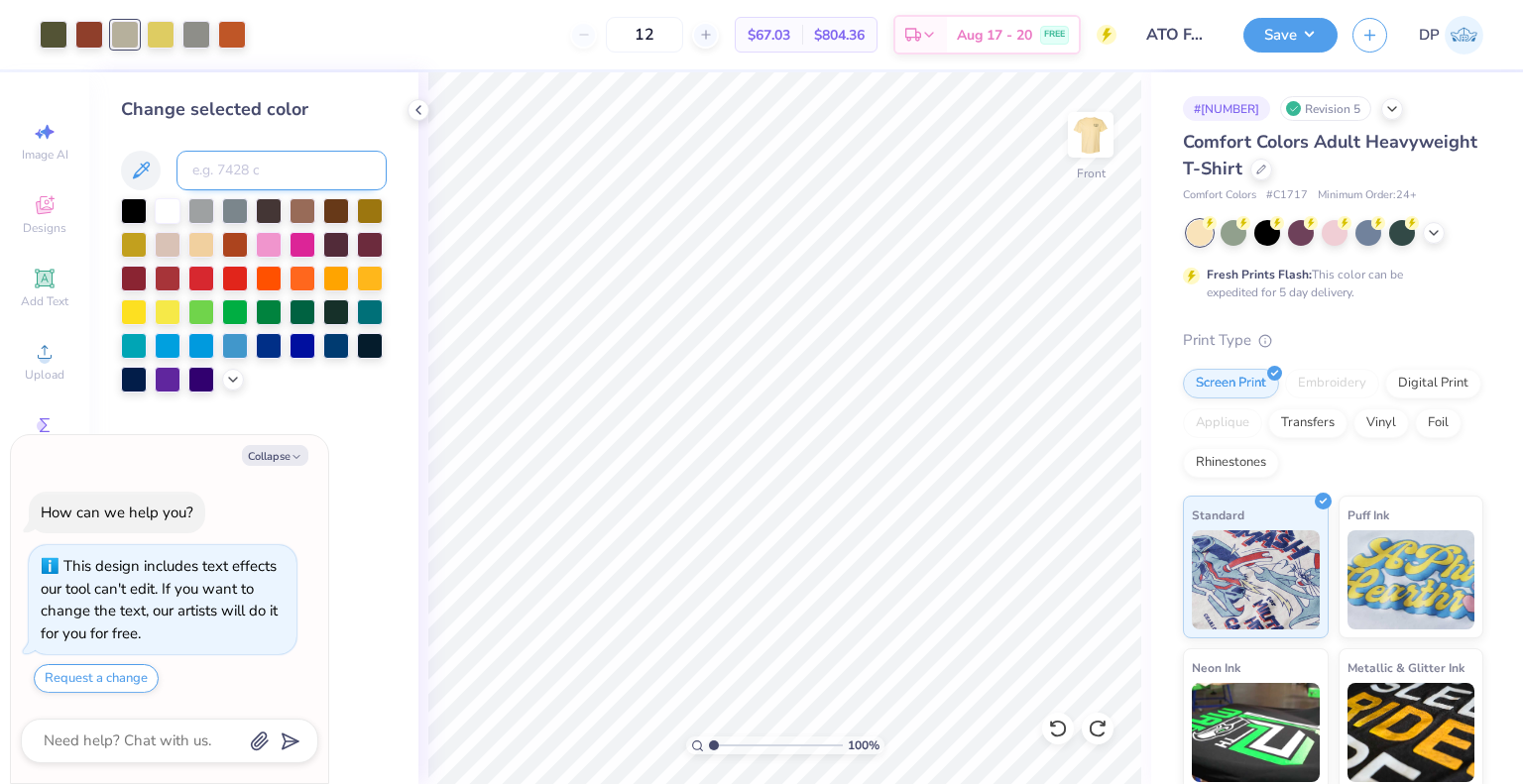 click at bounding box center (282, 170) 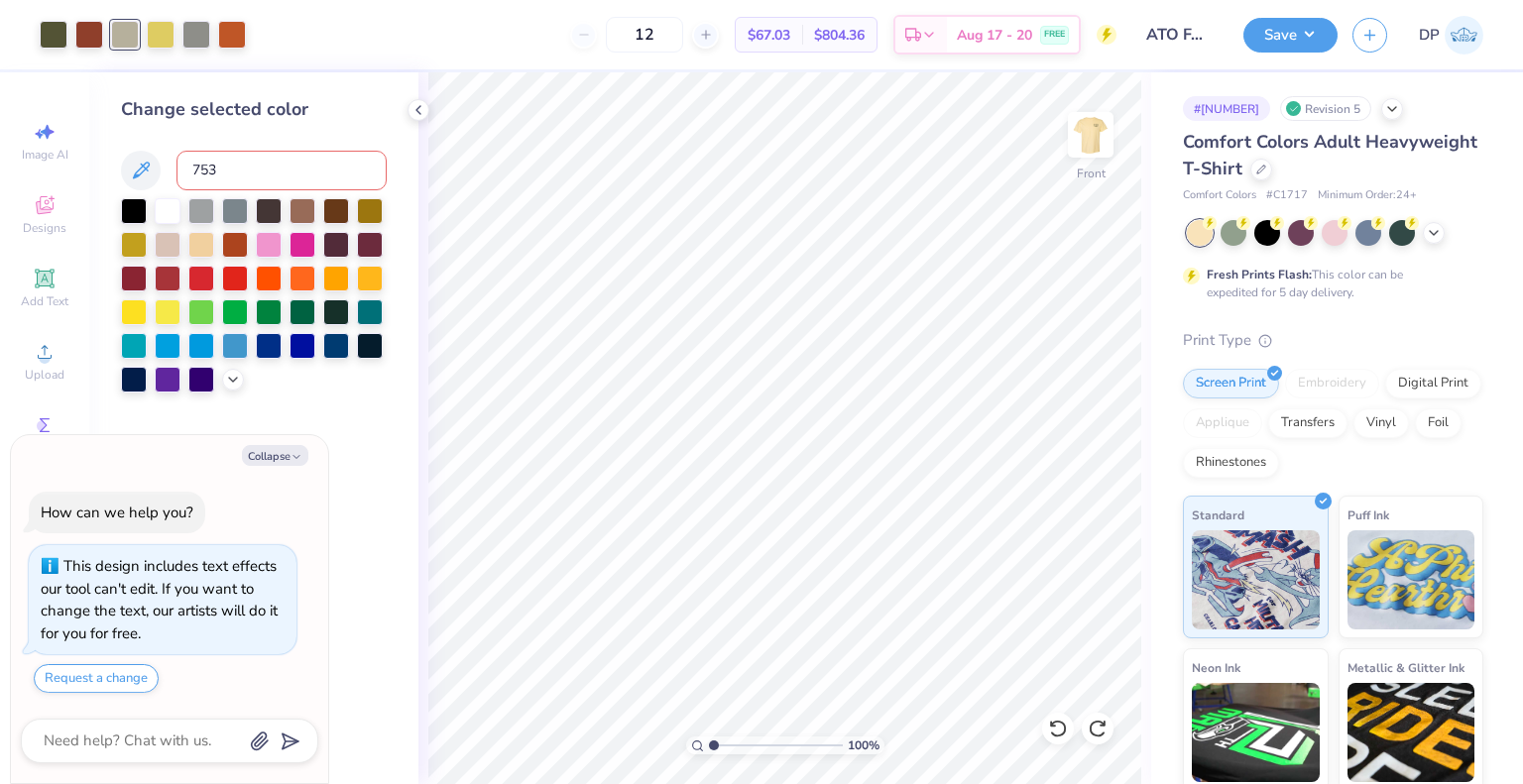 type on "7539" 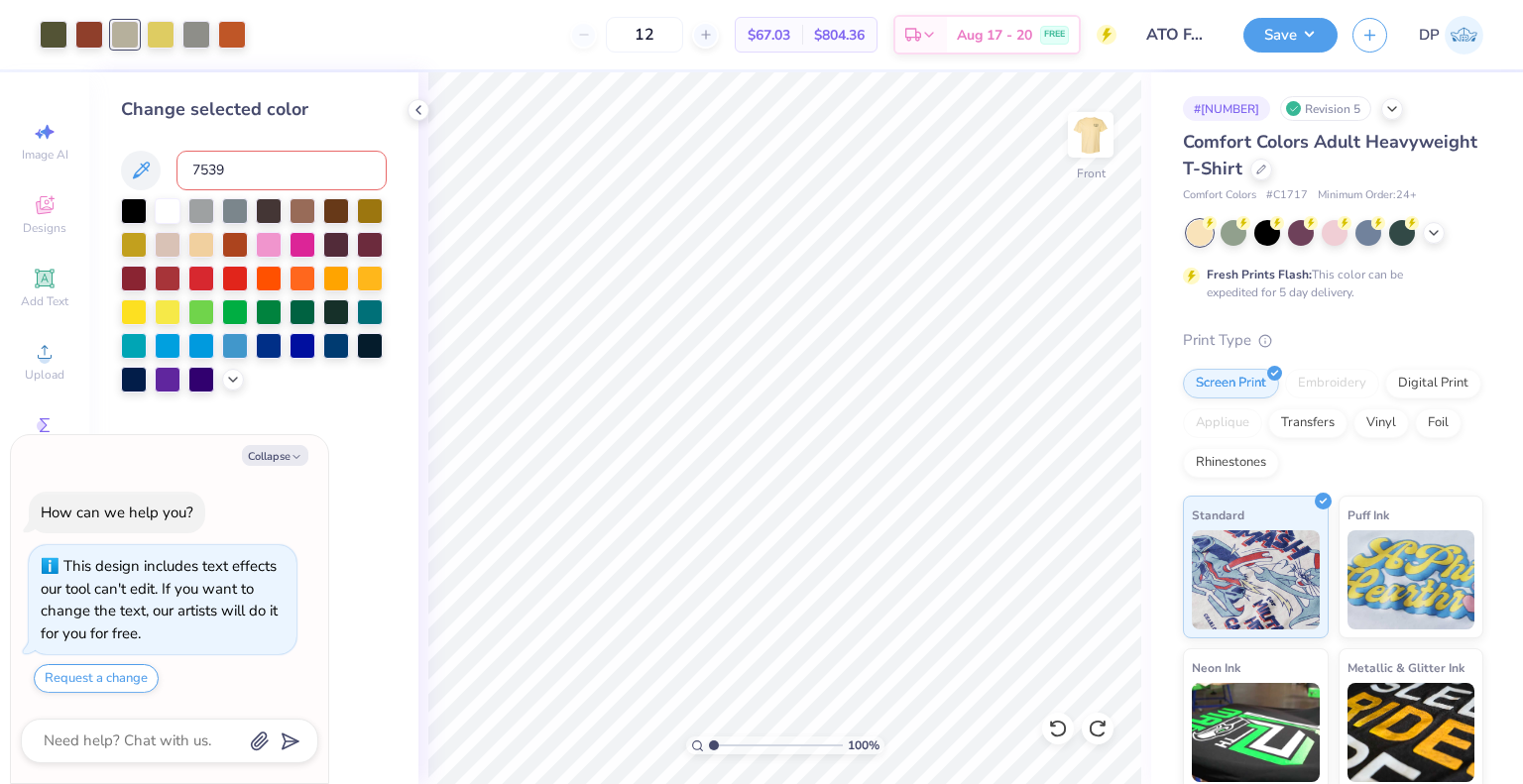 type 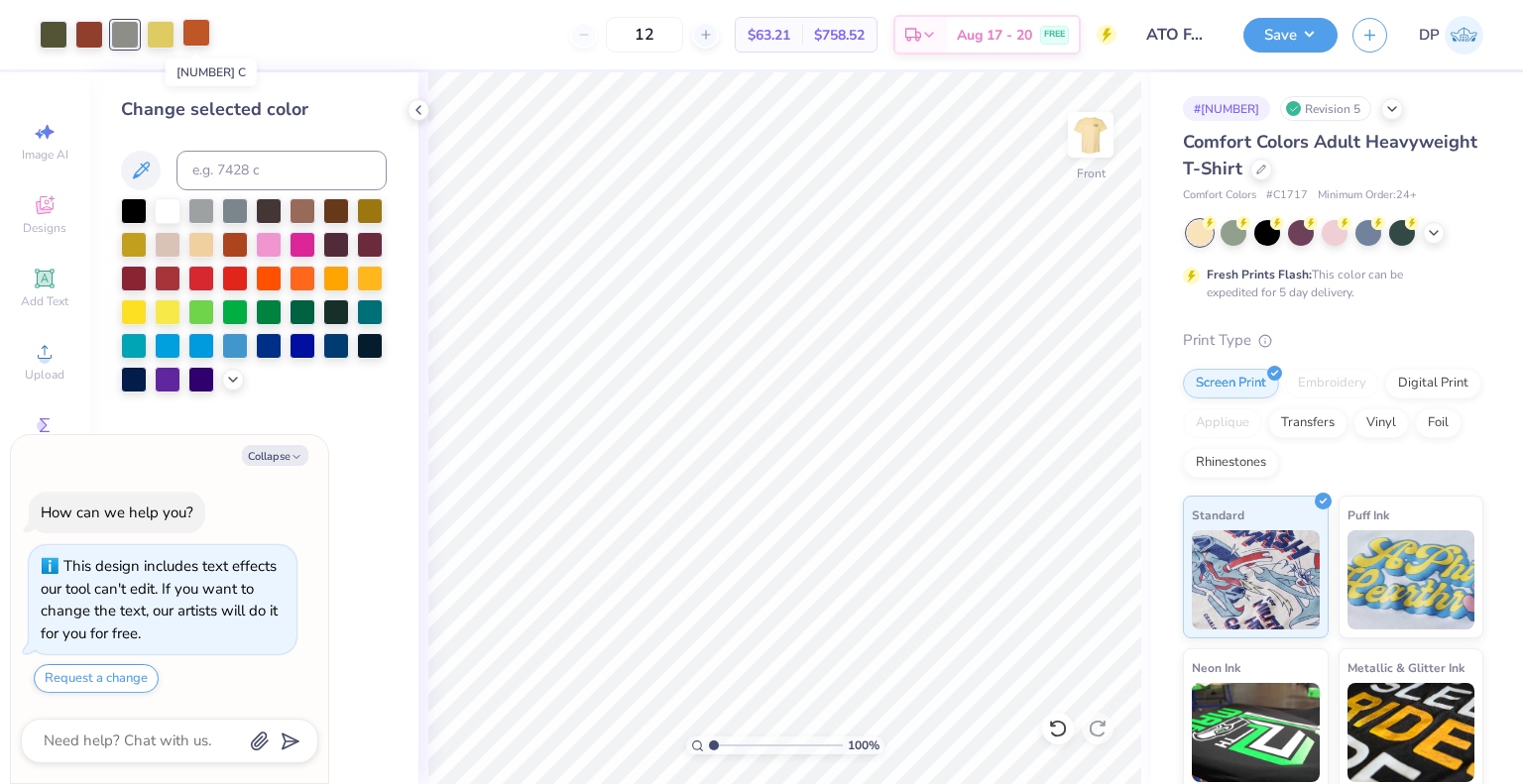 click at bounding box center [196, 33] 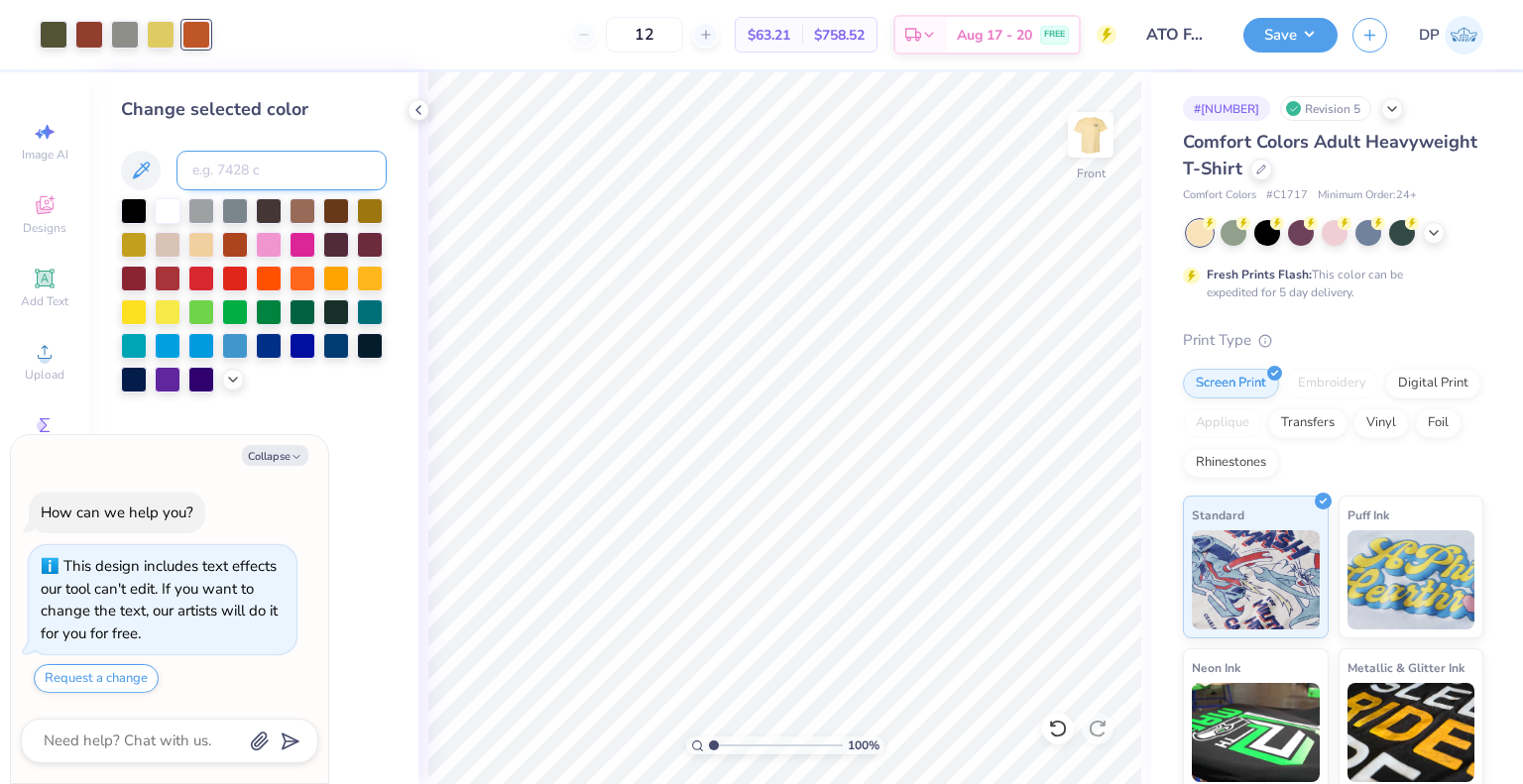click at bounding box center (282, 170) 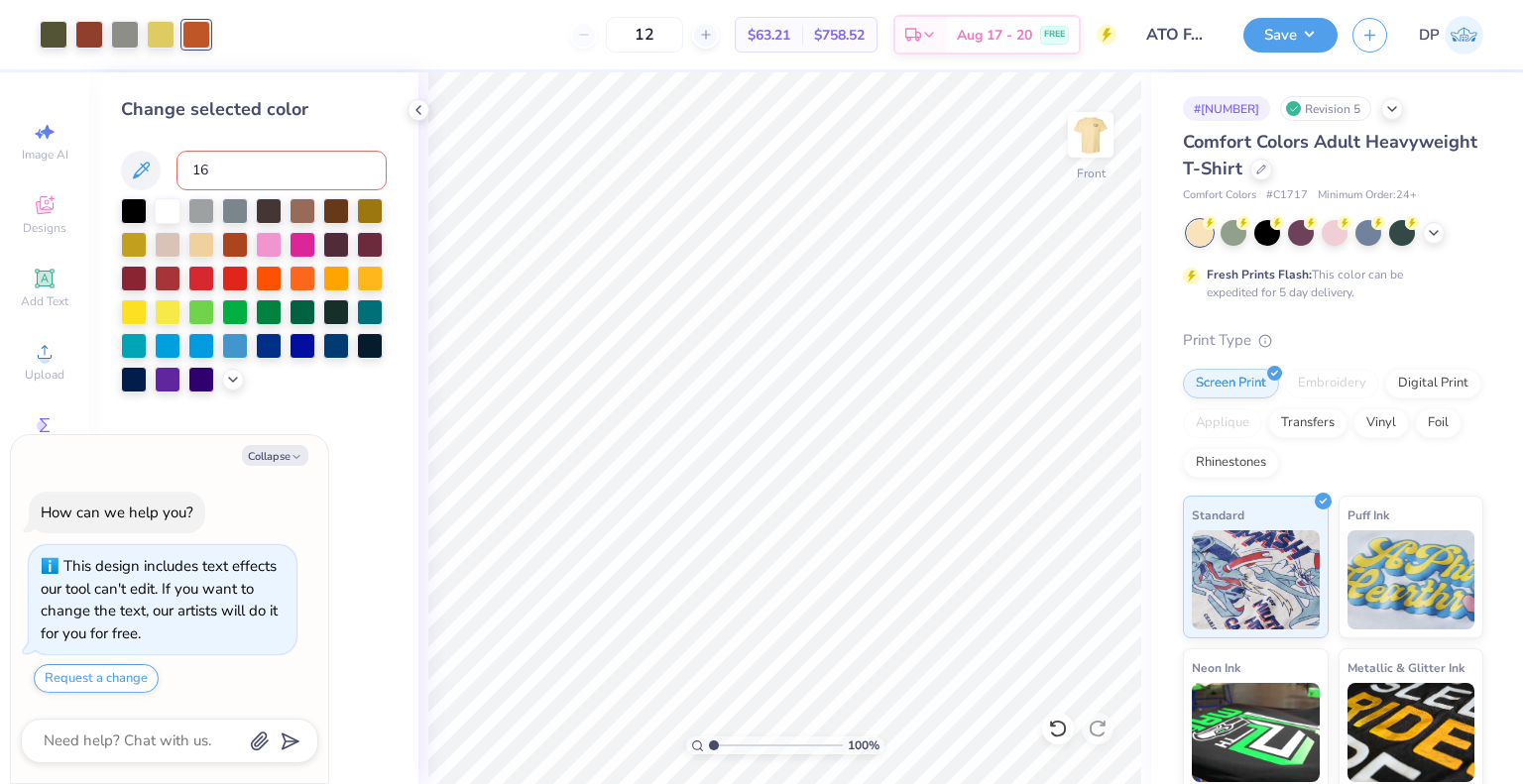 type on "1" 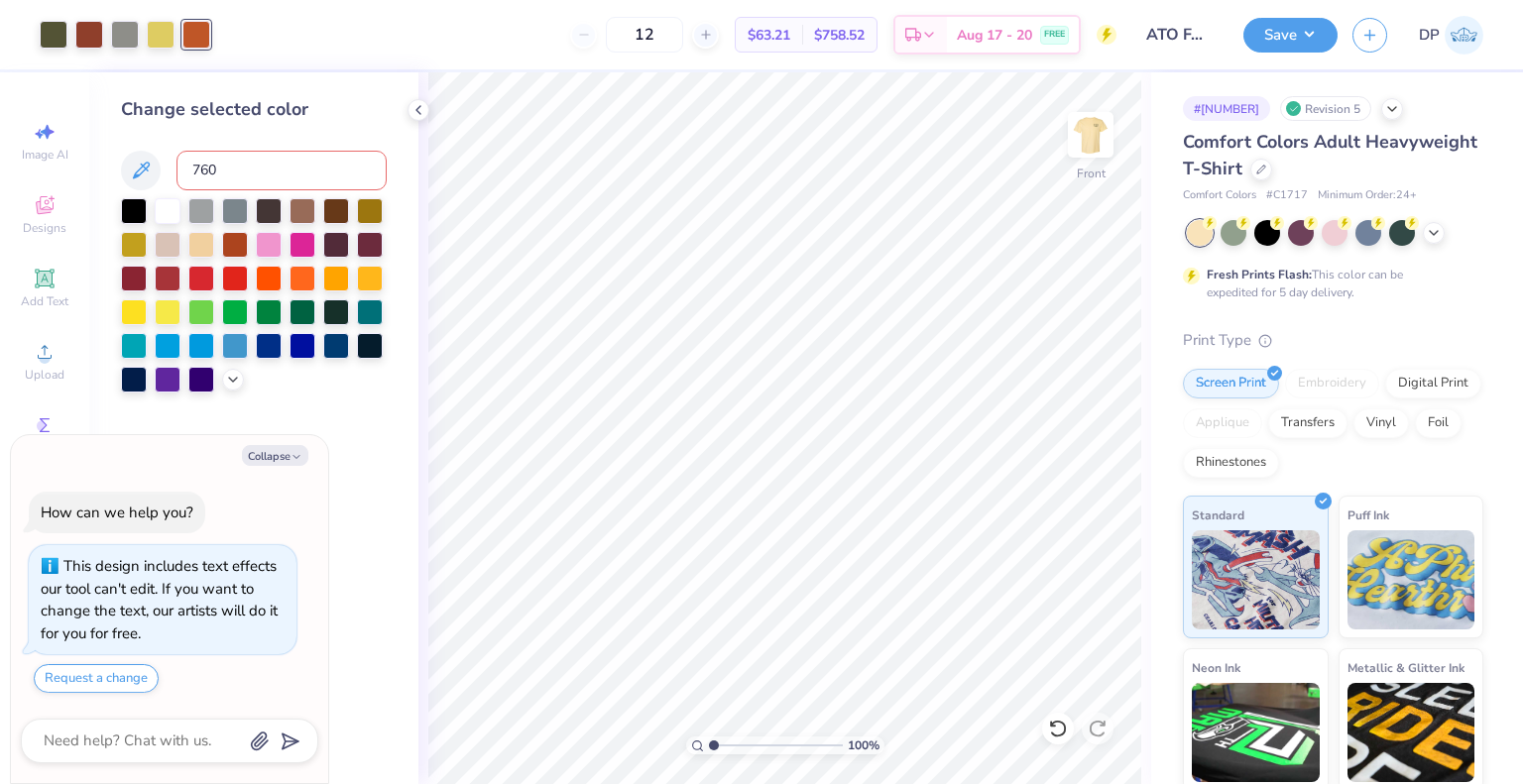 type on "7600" 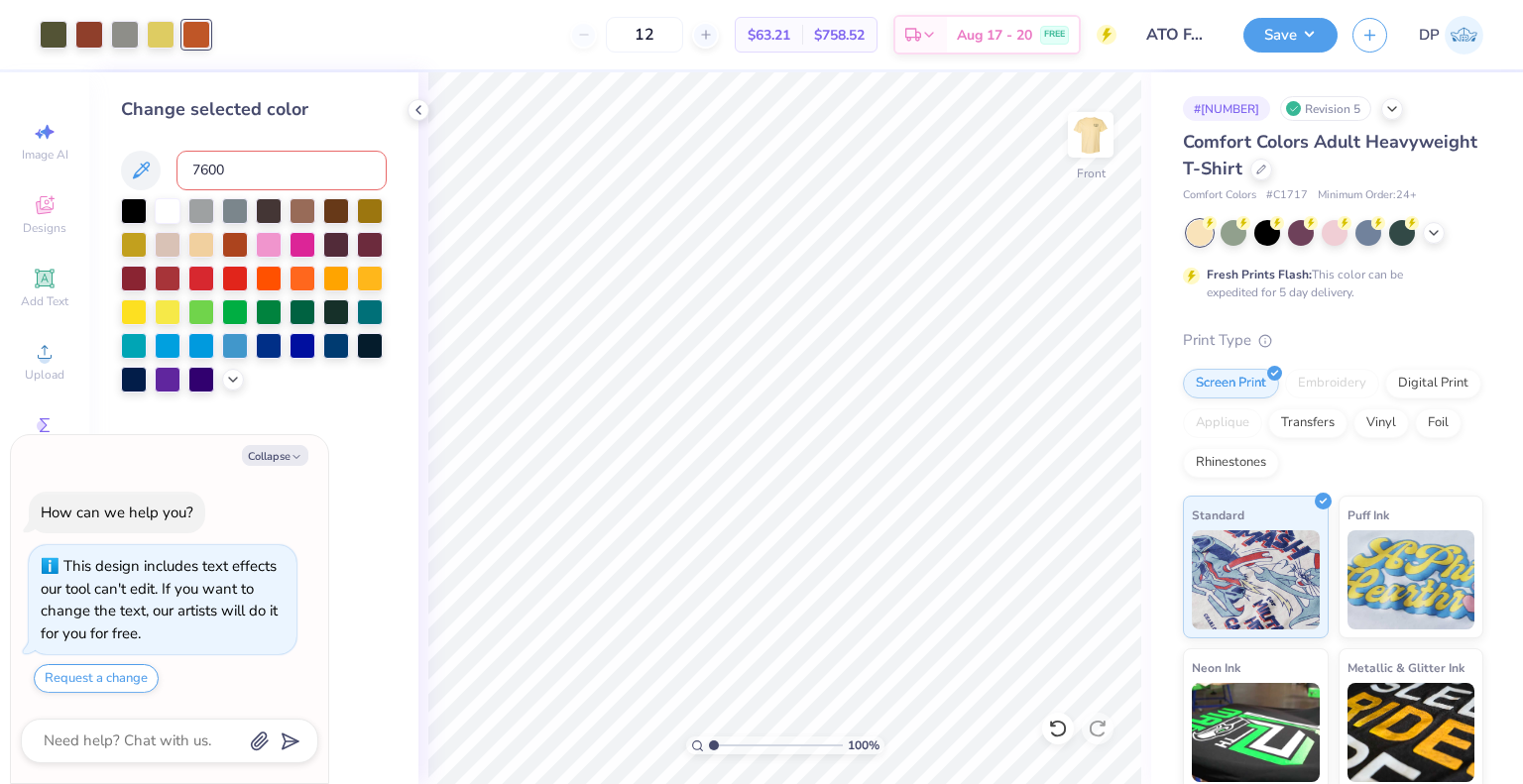 type 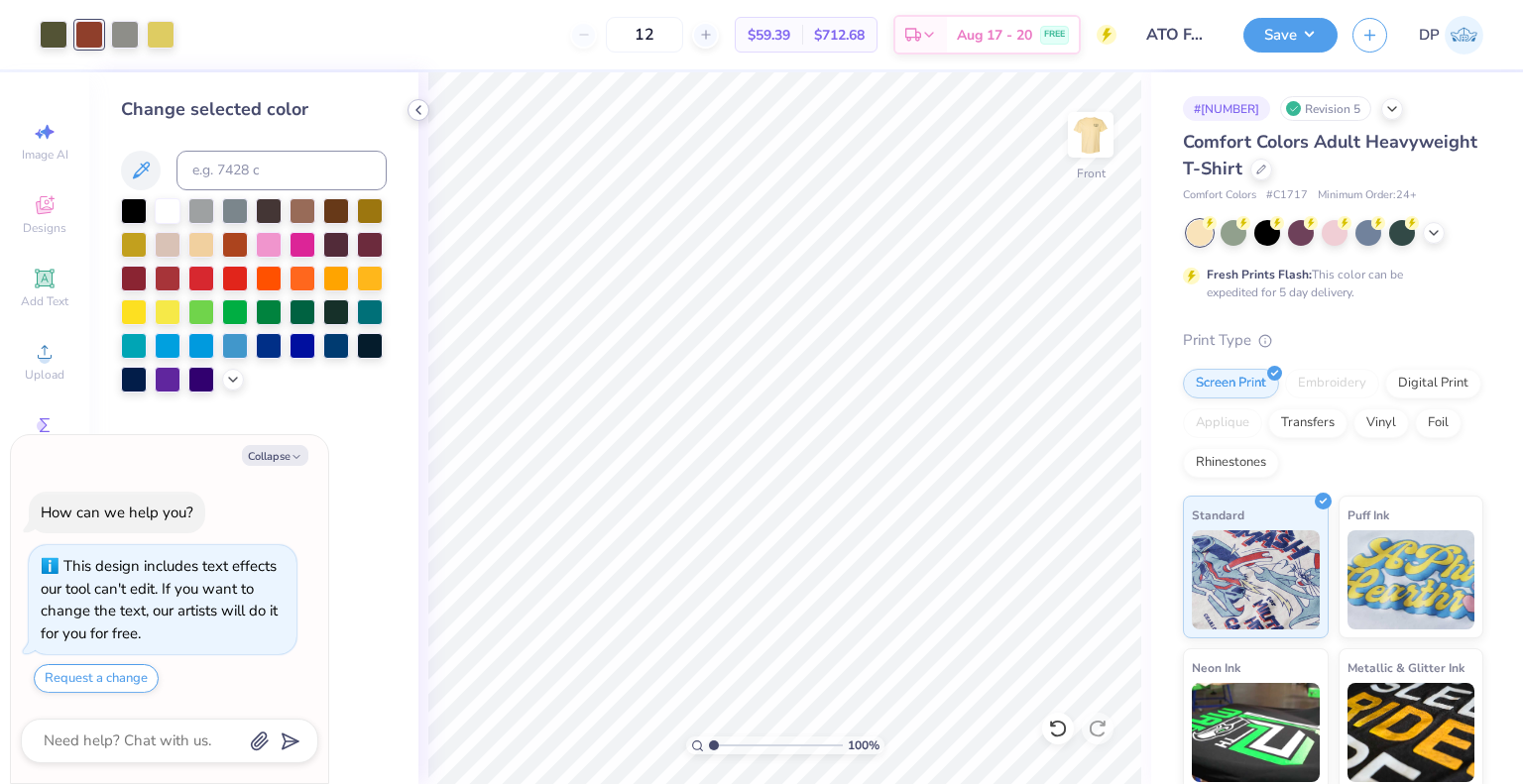 click 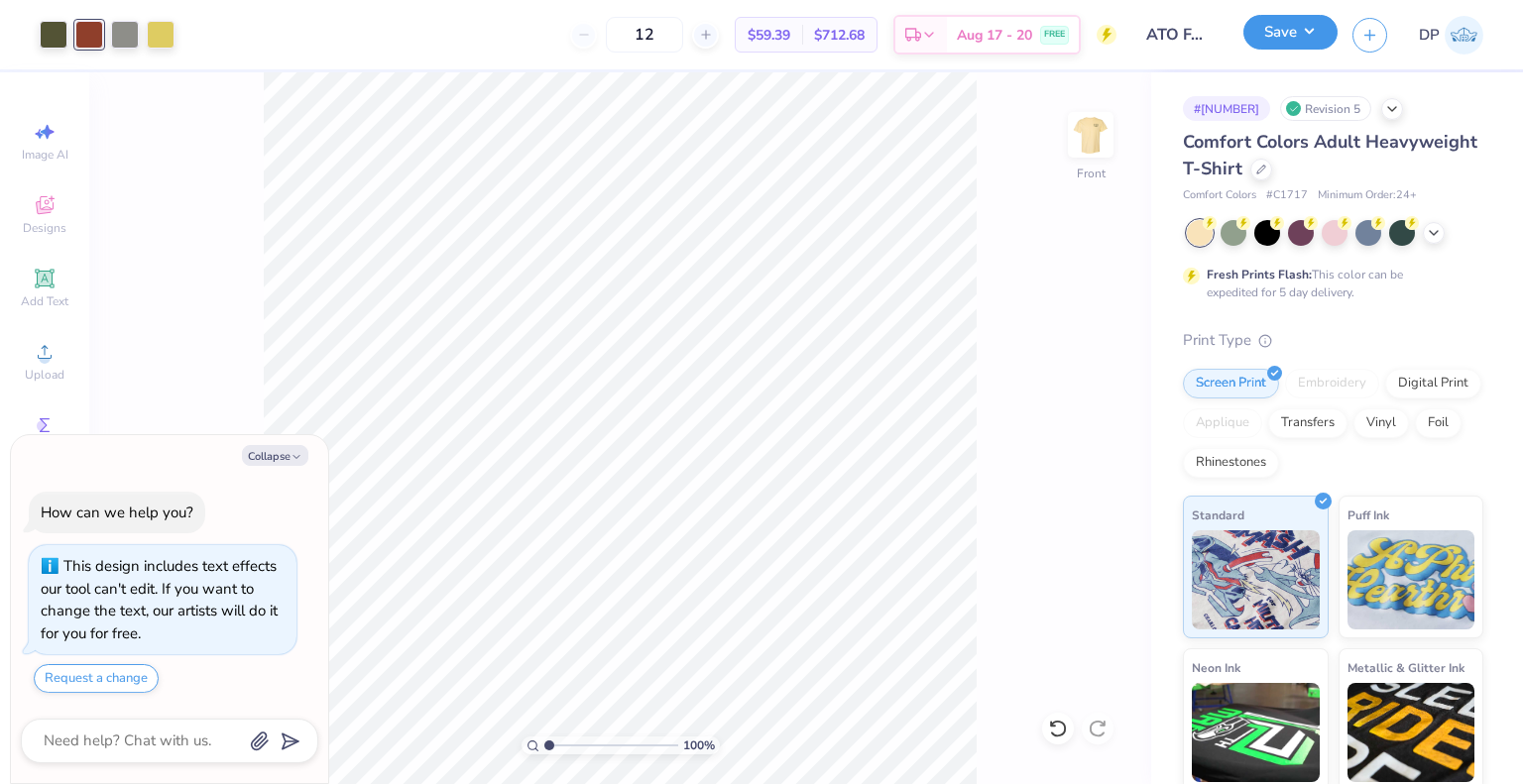 click on "Save" at bounding box center (1290, 32) 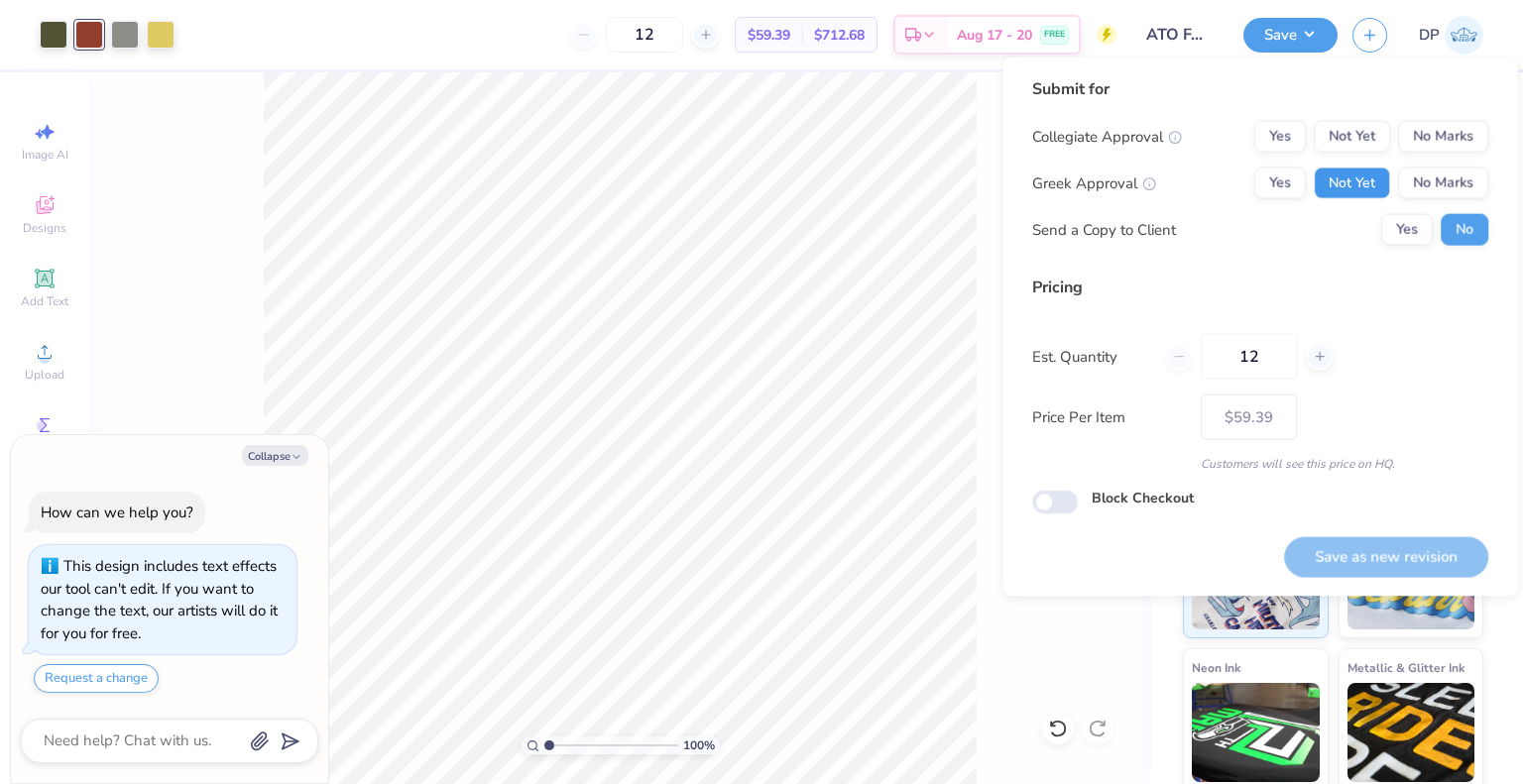 click on "Not Yet" at bounding box center [1351, 183] 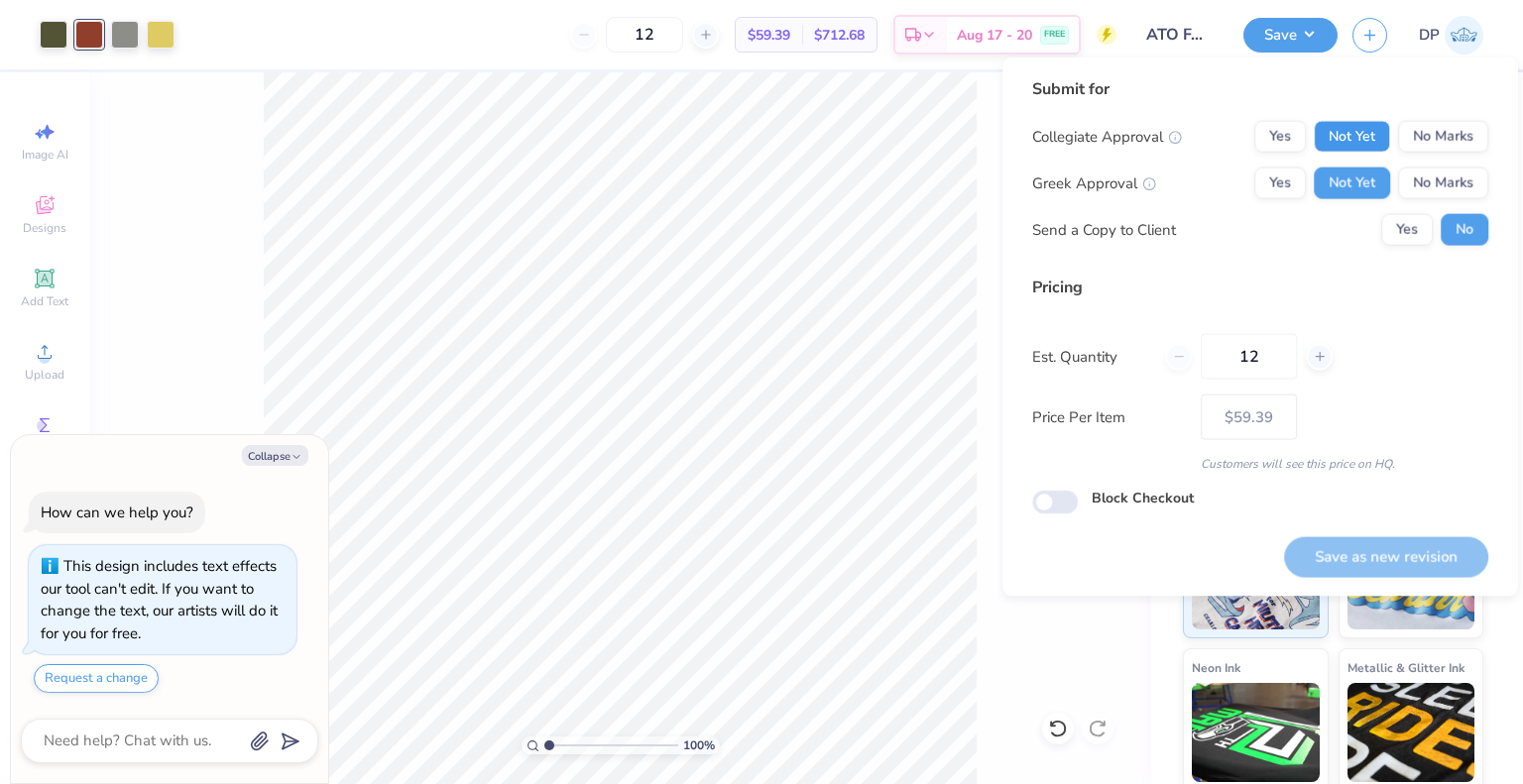 click on "Not Yet" at bounding box center (1351, 137) 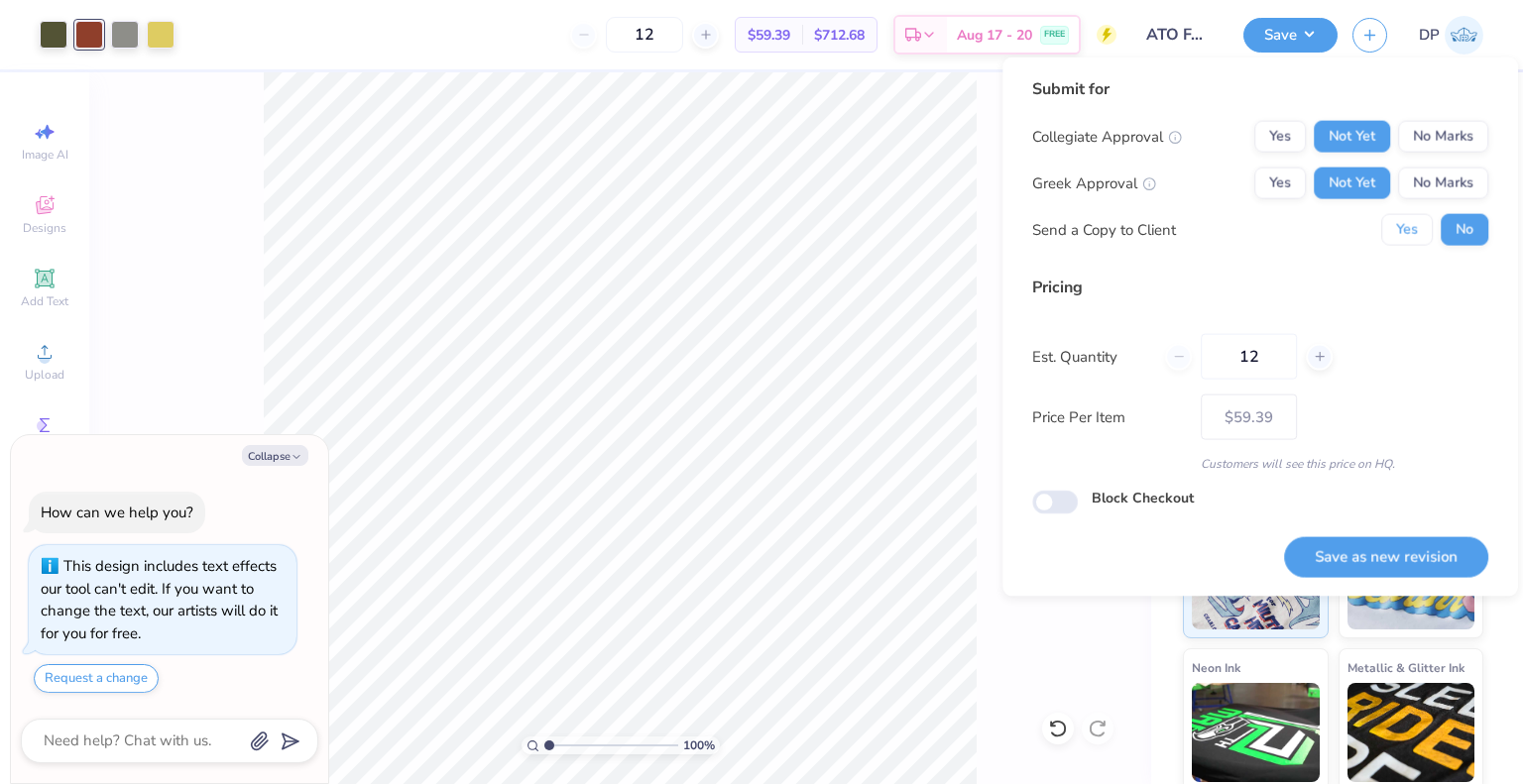 click on "Yes" at bounding box center (1407, 230) 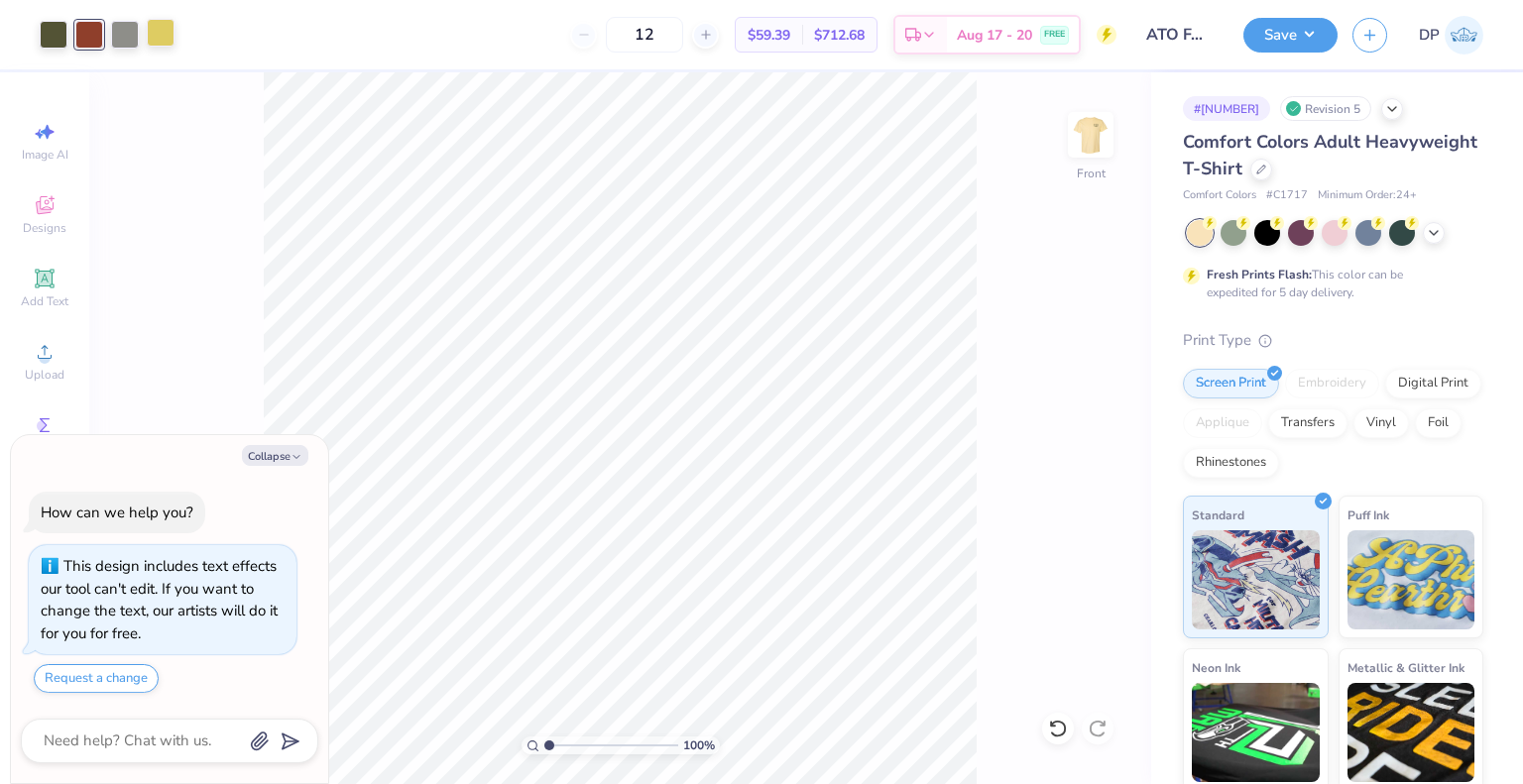 click at bounding box center (161, 33) 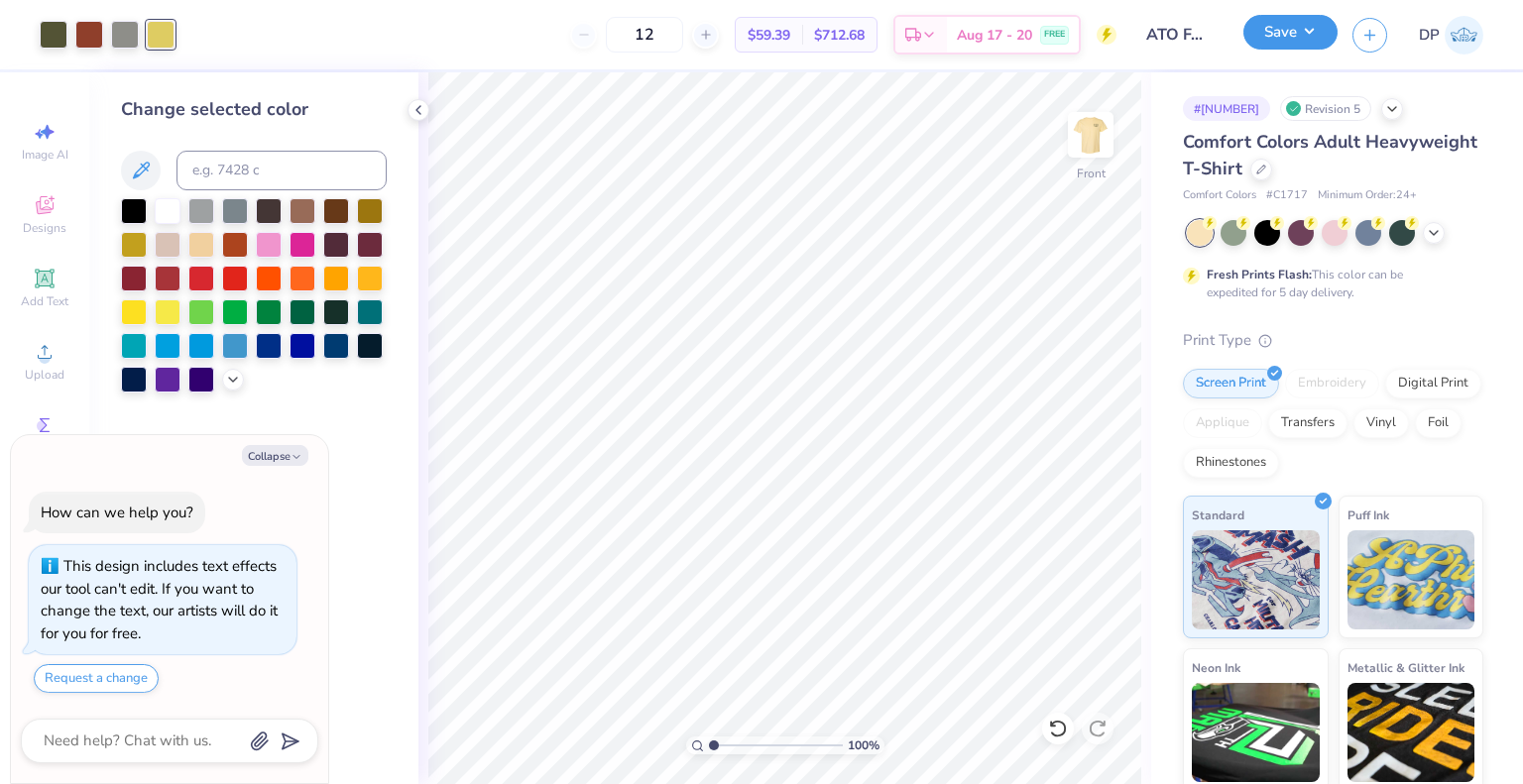 click on "Save" at bounding box center (1290, 32) 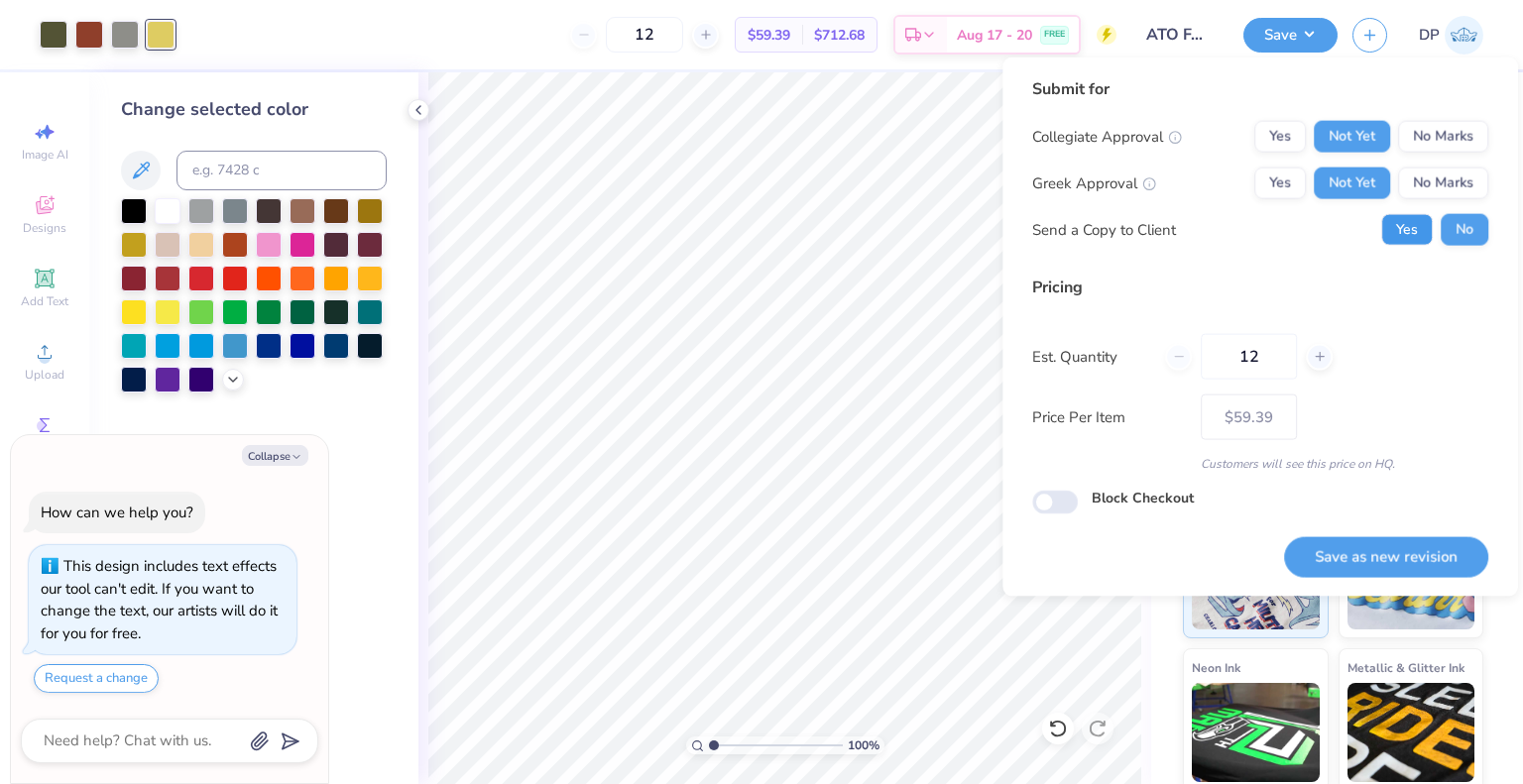 click on "Yes" at bounding box center [1407, 230] 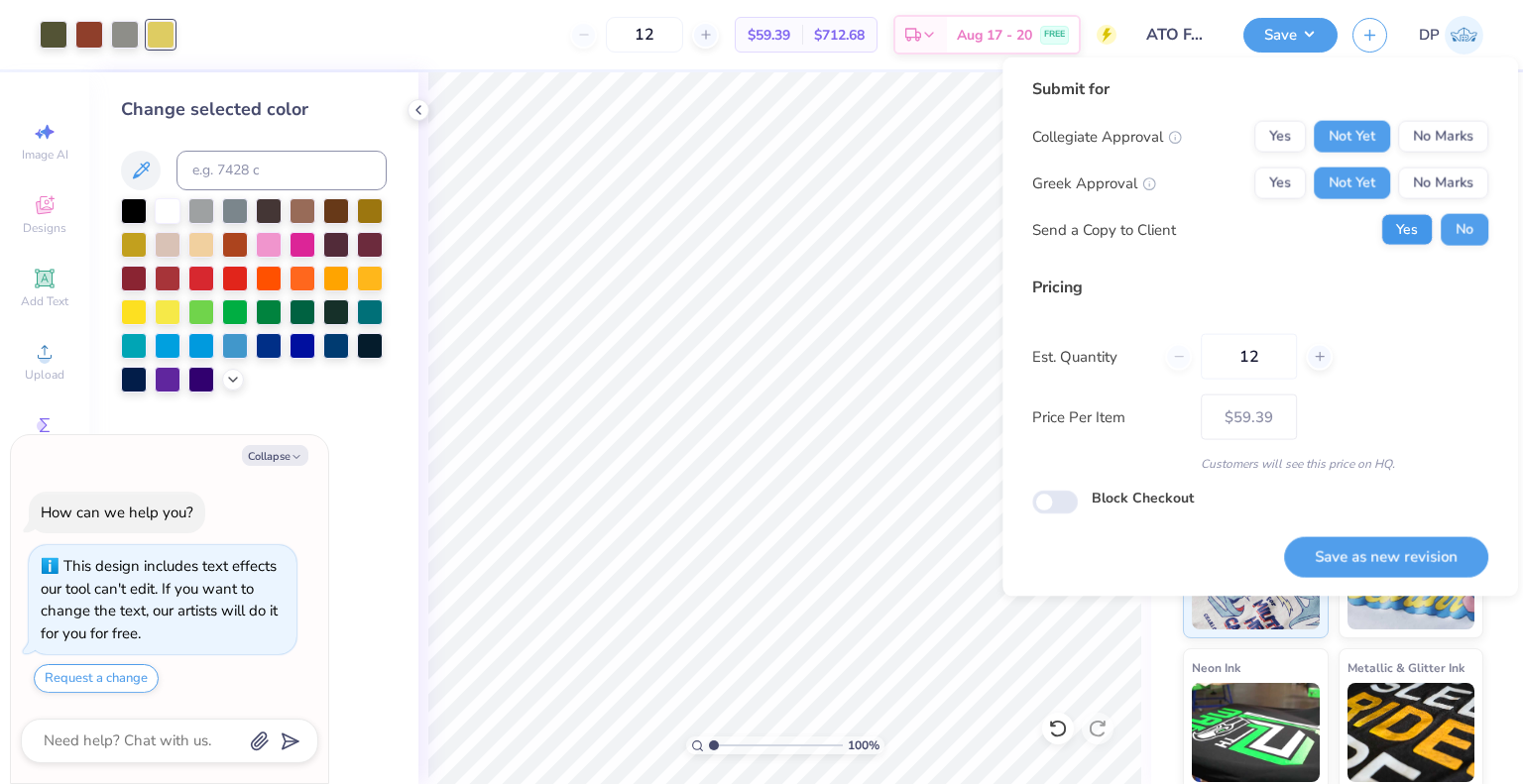 type on "x" 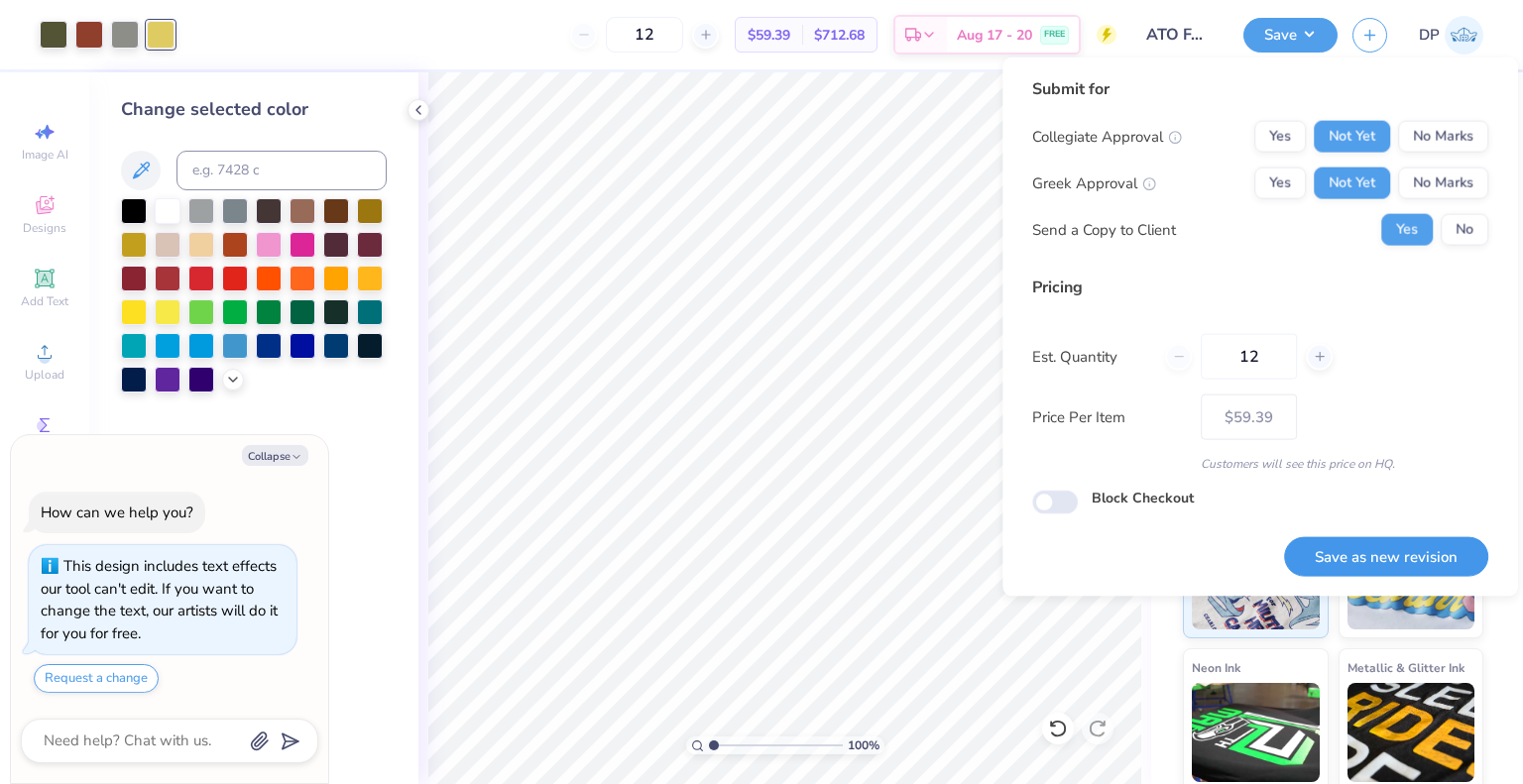 click on "Save as new revision" at bounding box center (1386, 556) 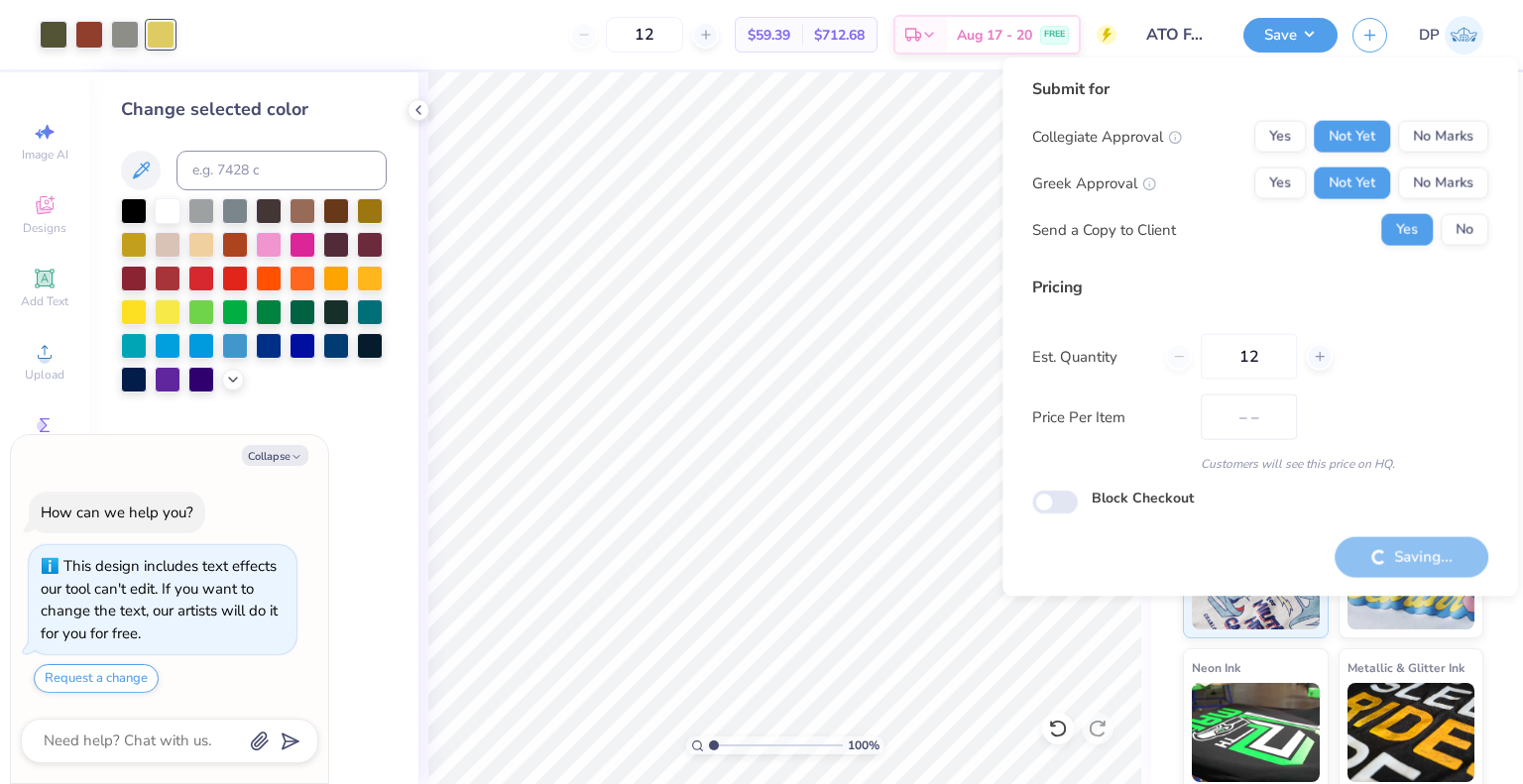 type on "$59.39" 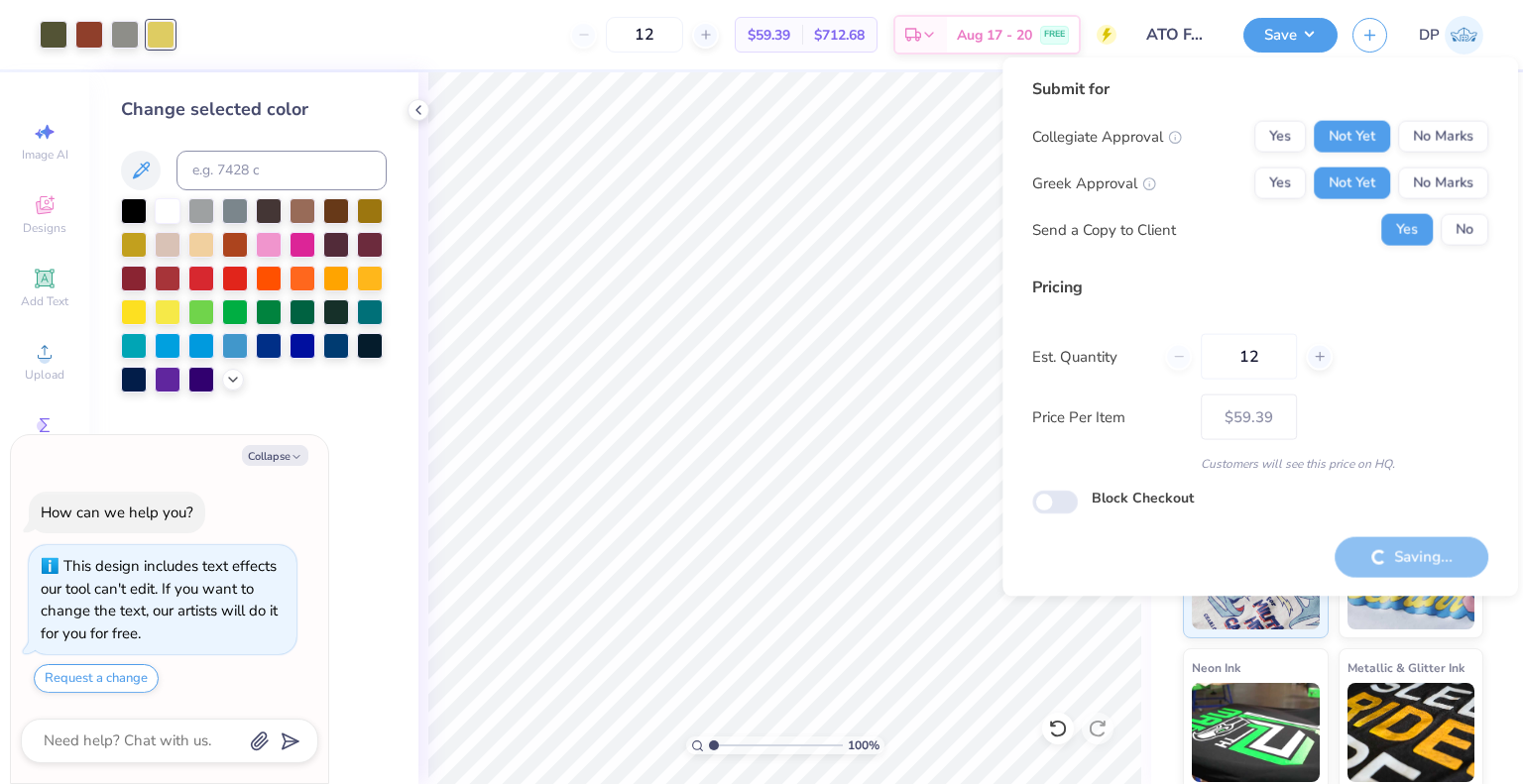 type on "x" 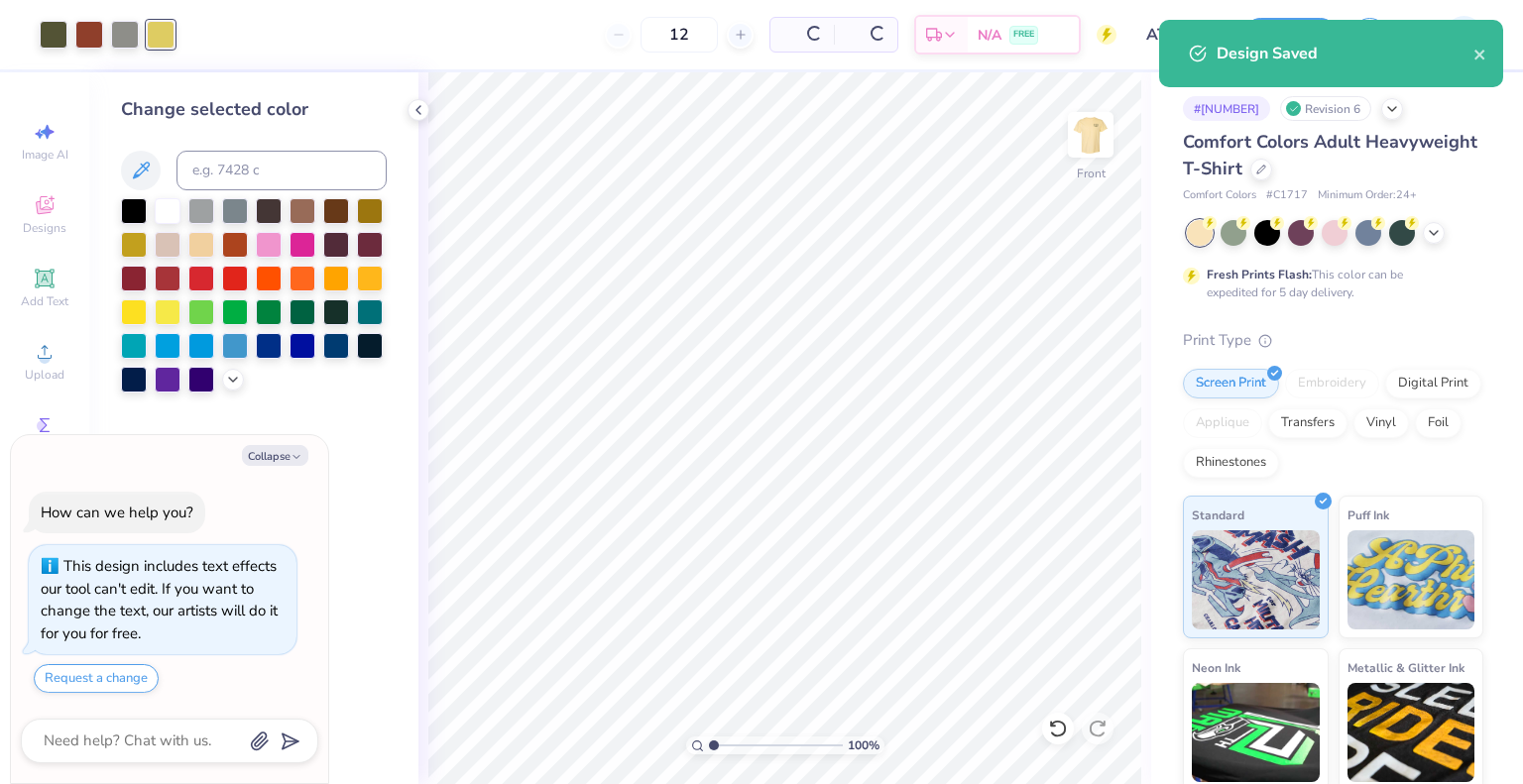 type on "– –" 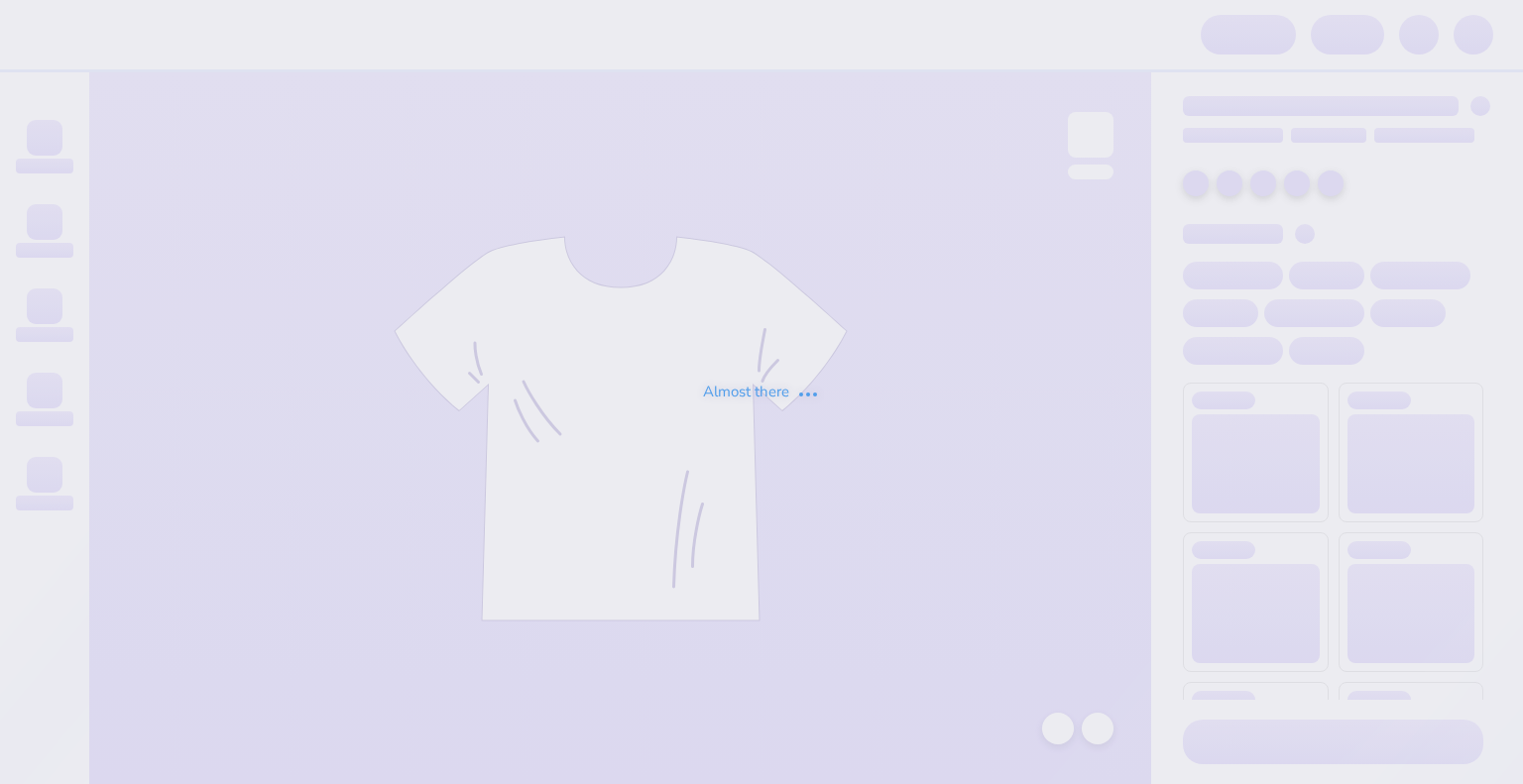 scroll, scrollTop: 0, scrollLeft: 0, axis: both 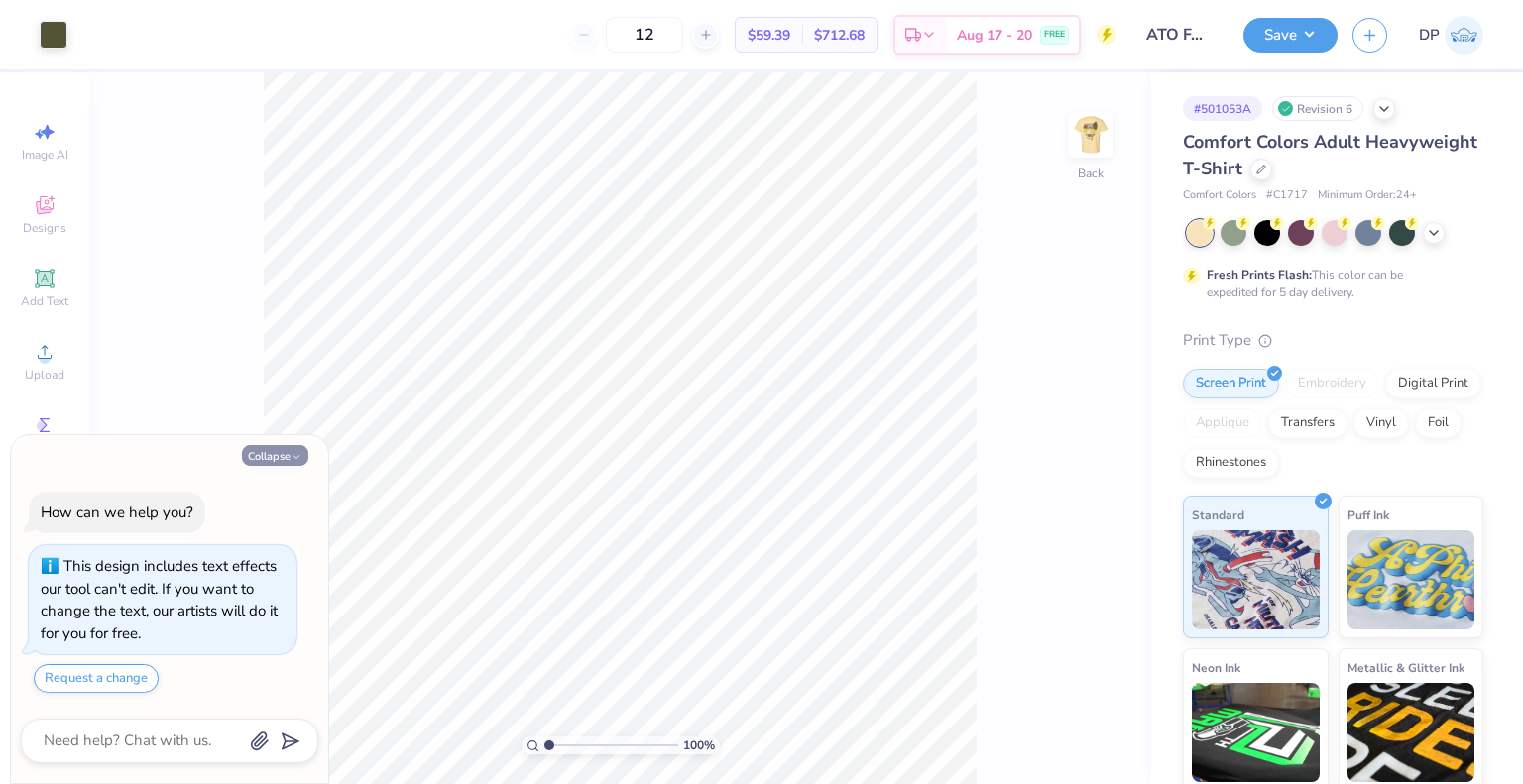 click on "Collapse" at bounding box center [275, 455] 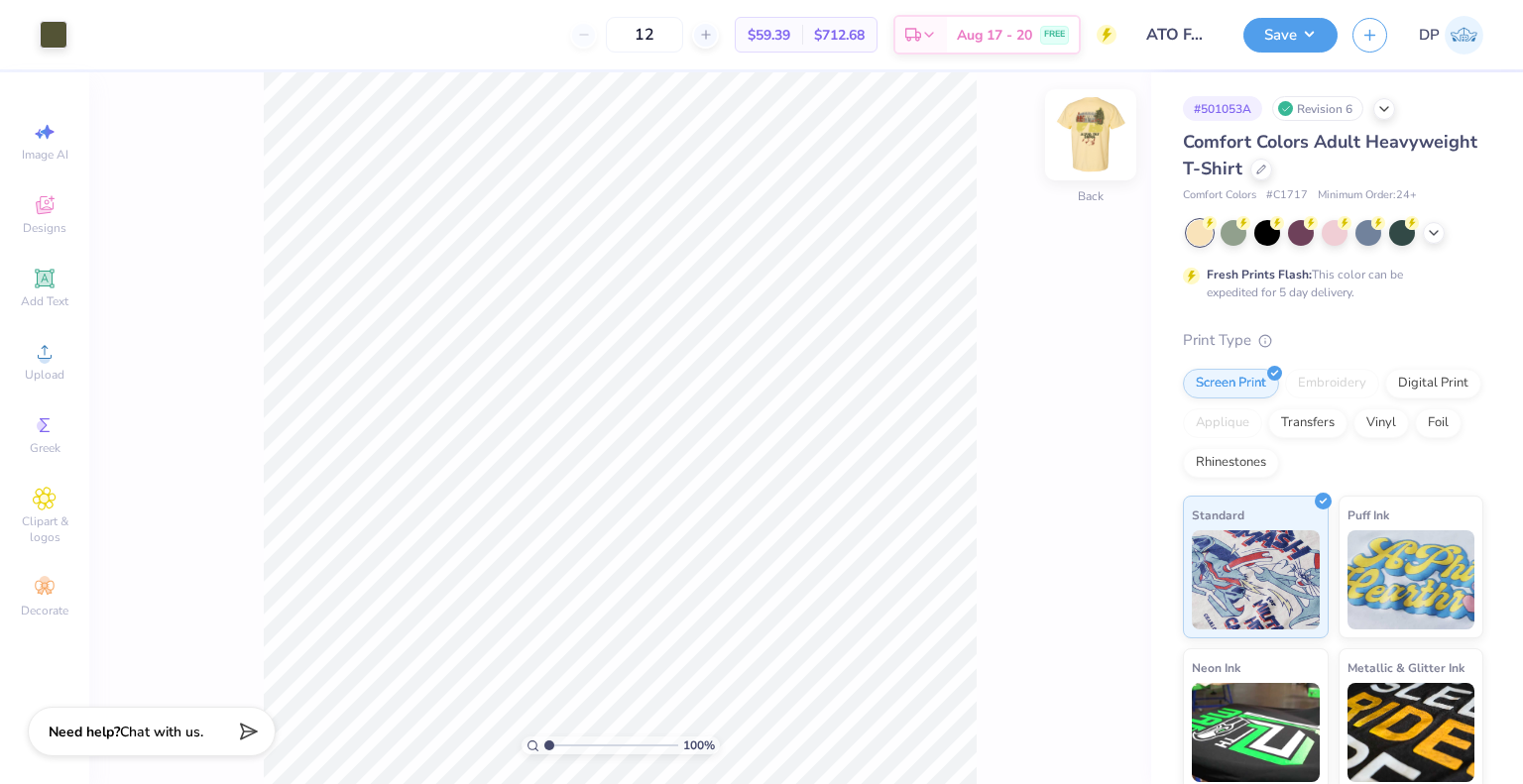 click at bounding box center (1091, 135) 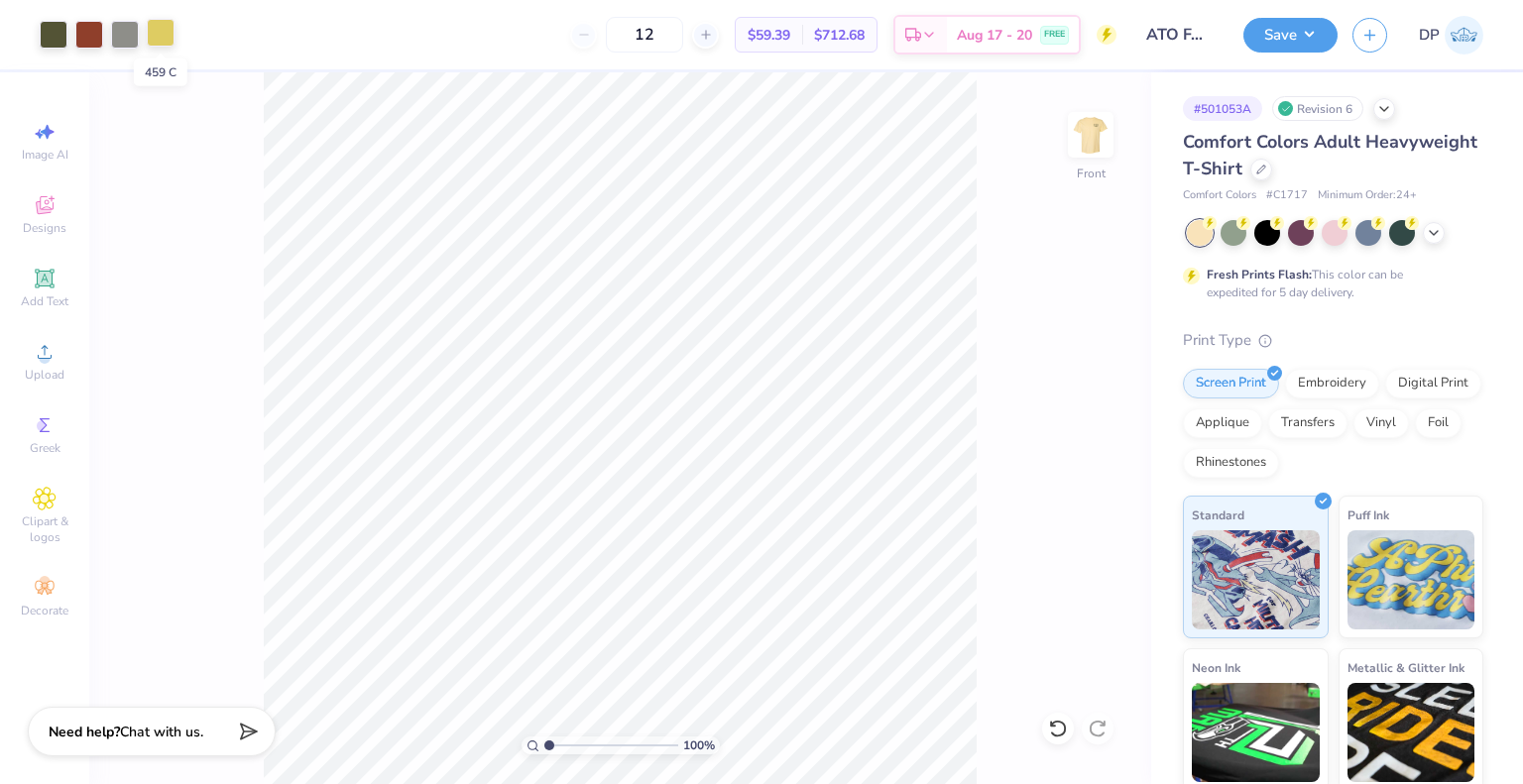 click at bounding box center (161, 33) 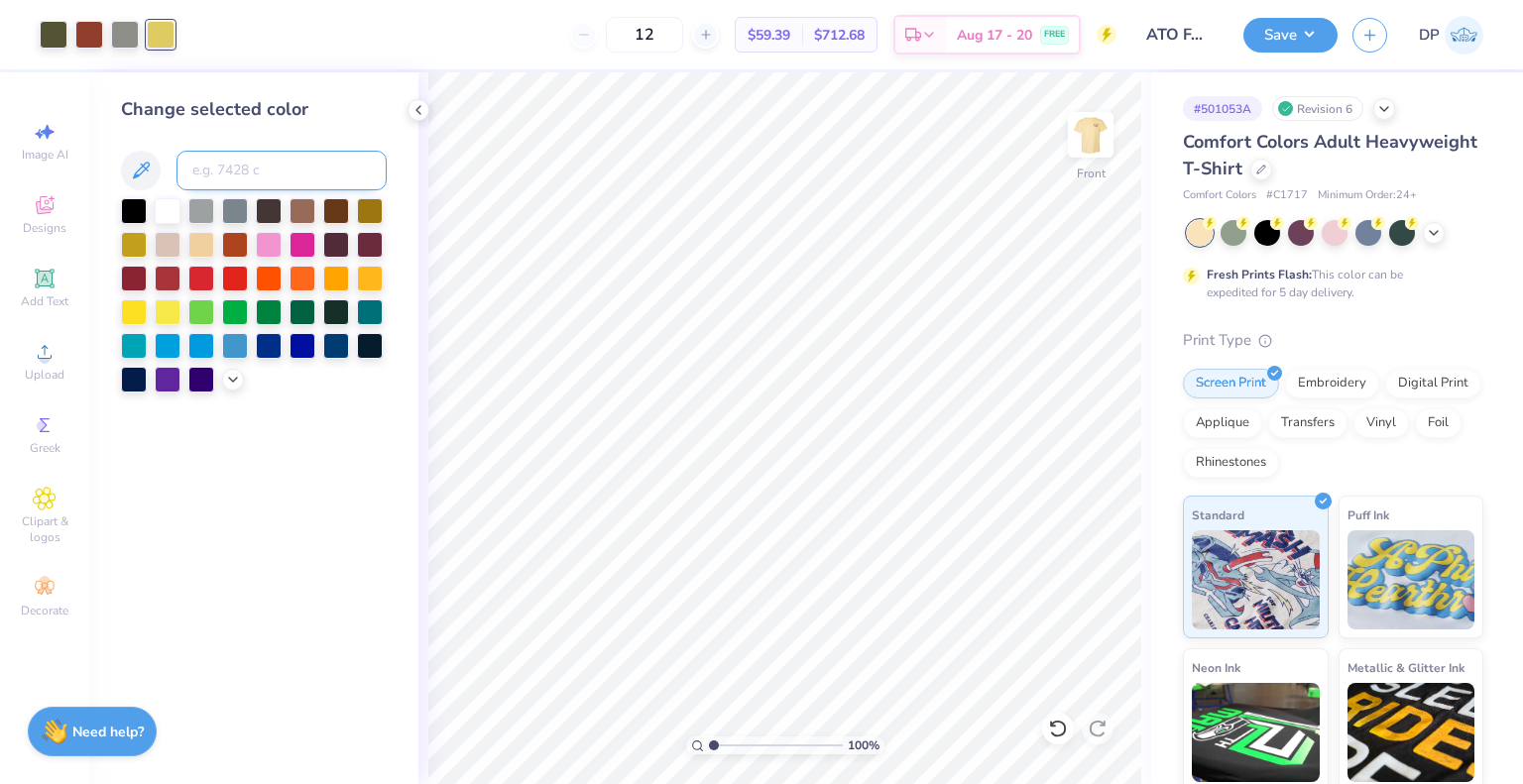 click at bounding box center (282, 170) 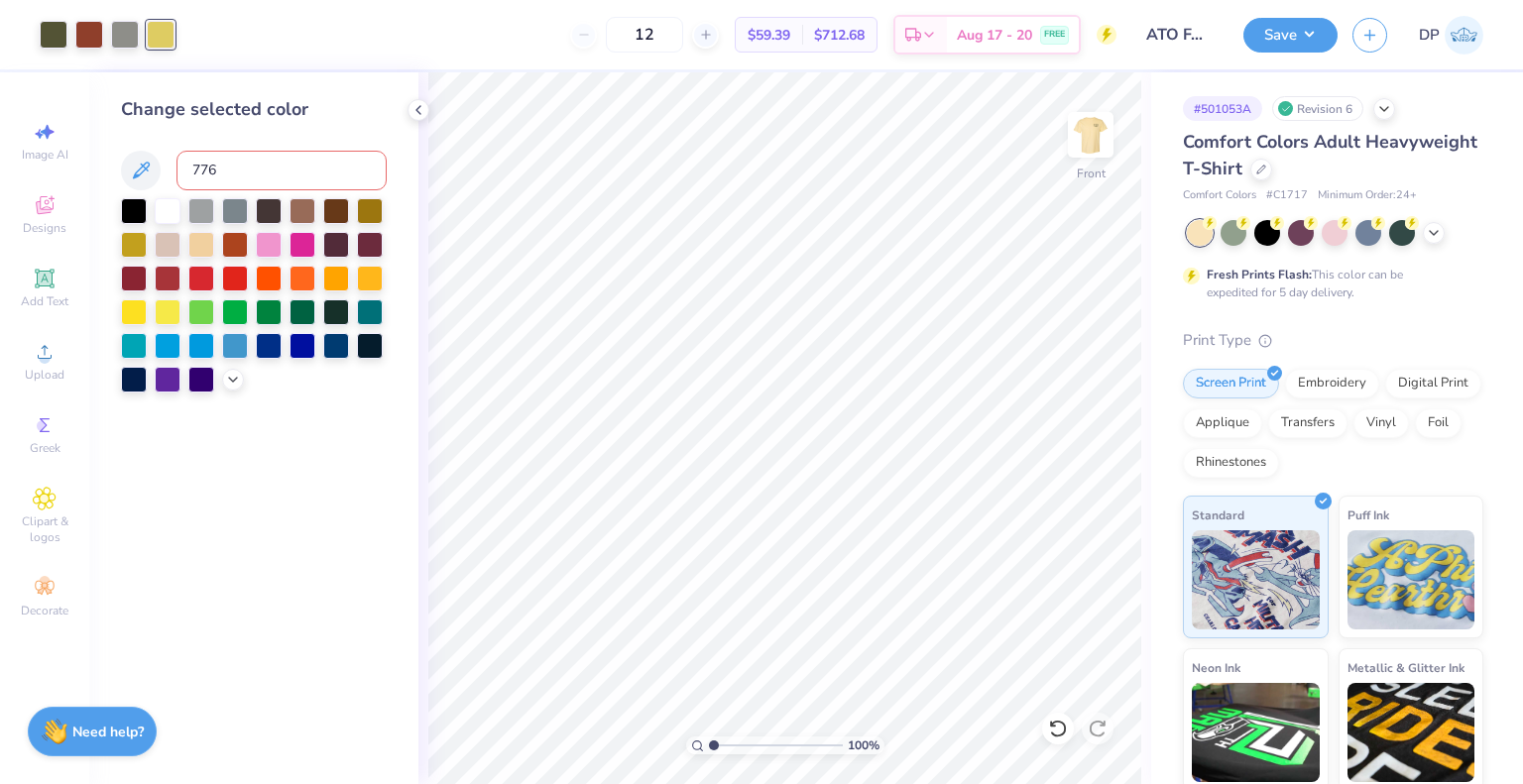 type on "7764" 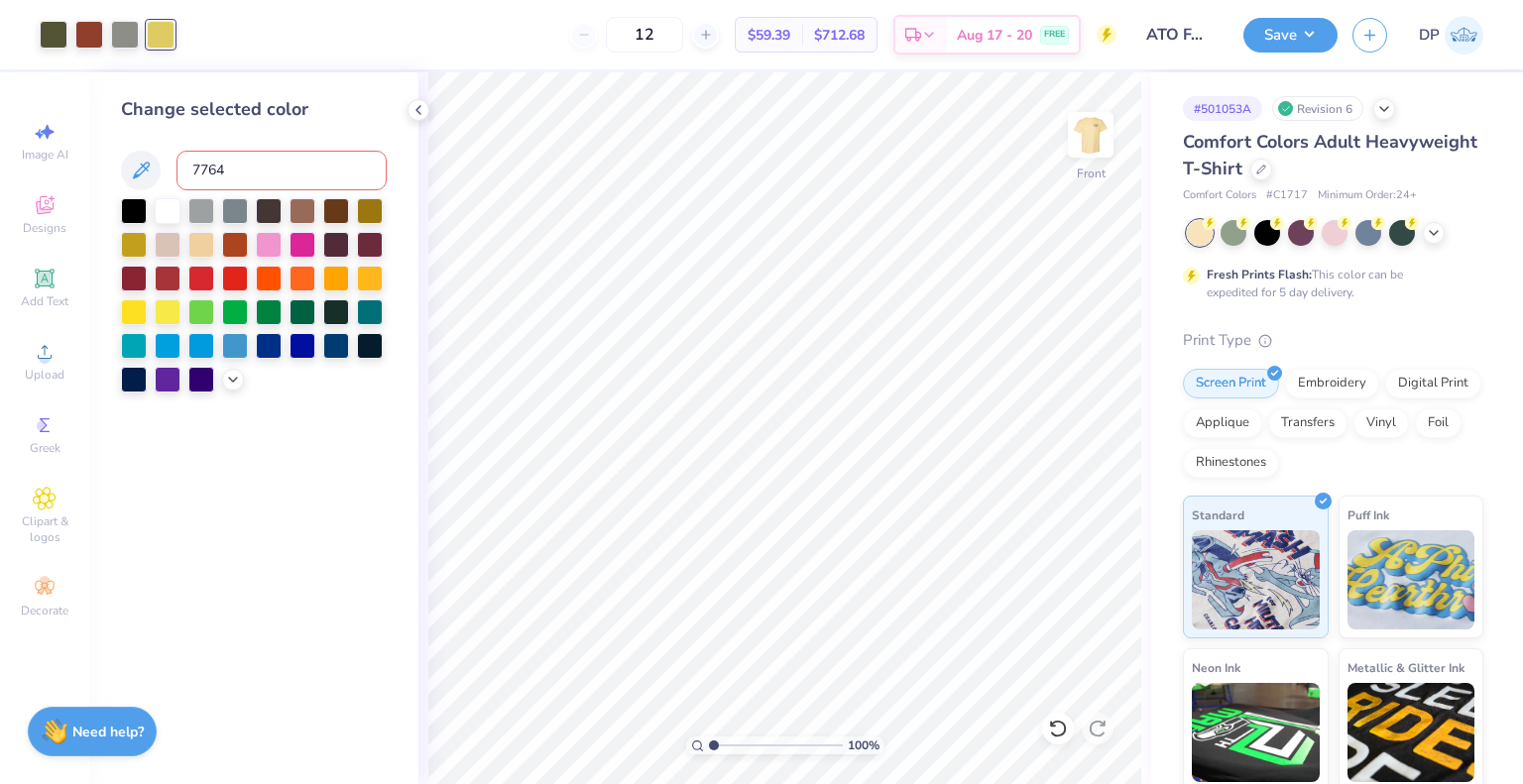 type 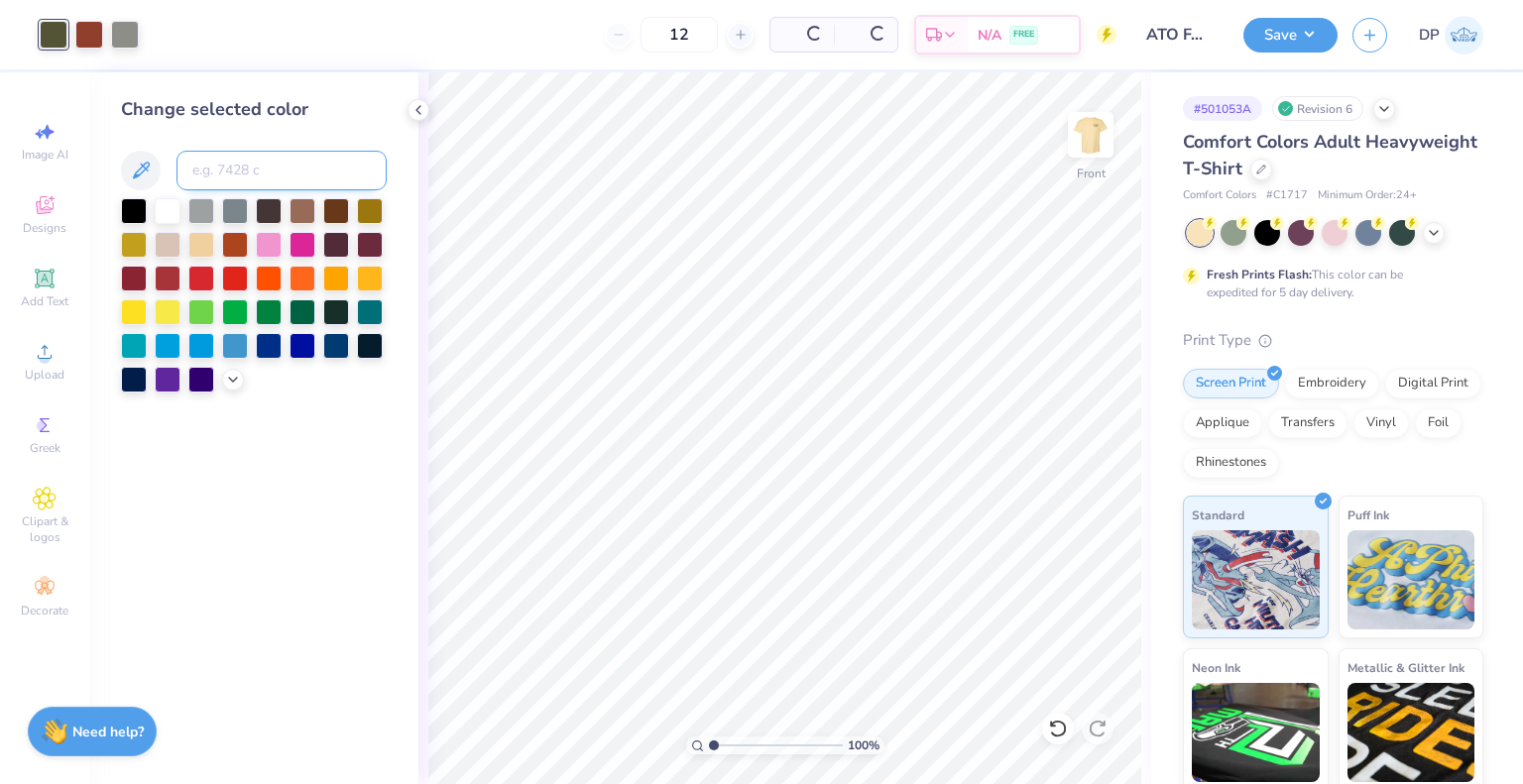 click at bounding box center [282, 170] 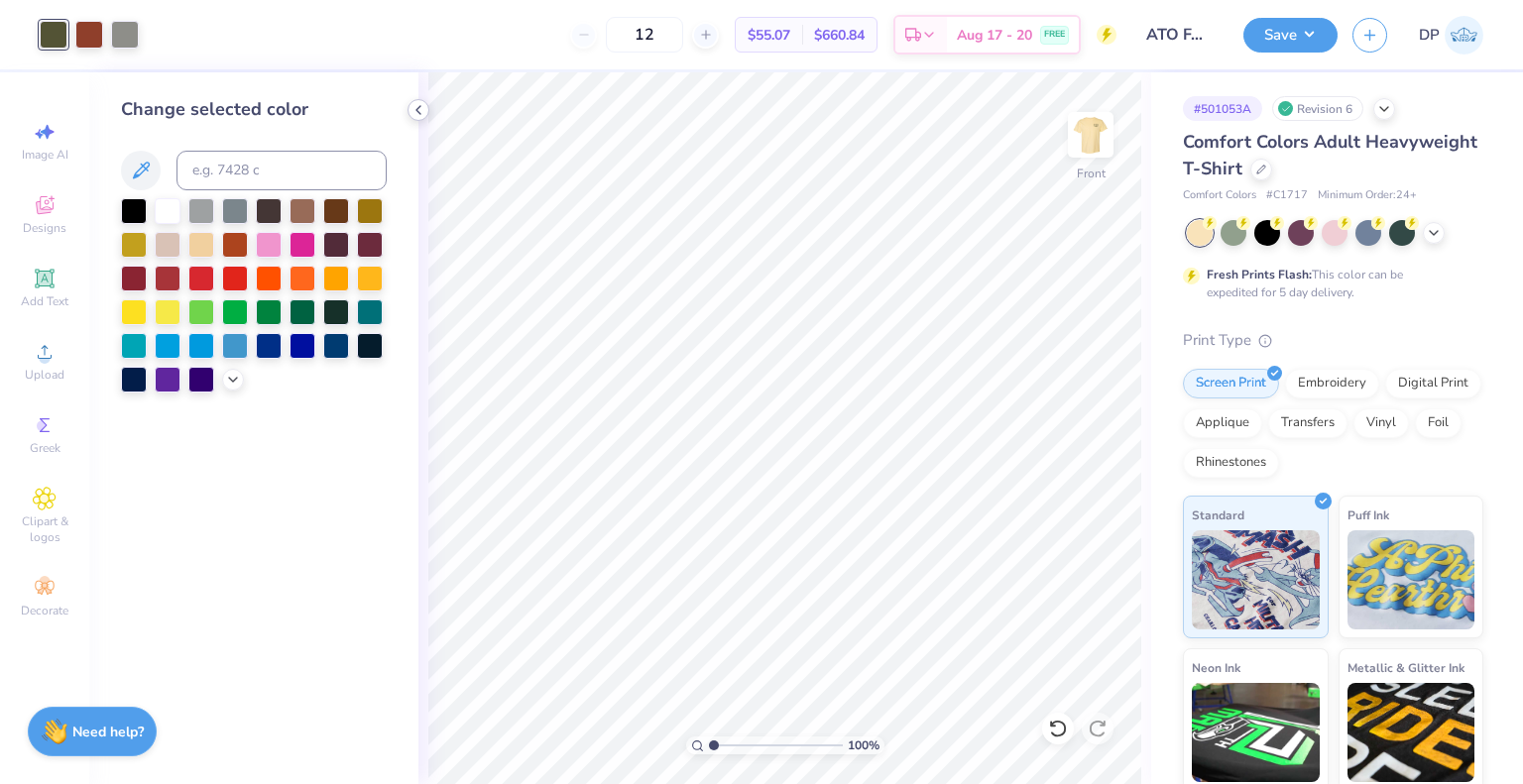 click 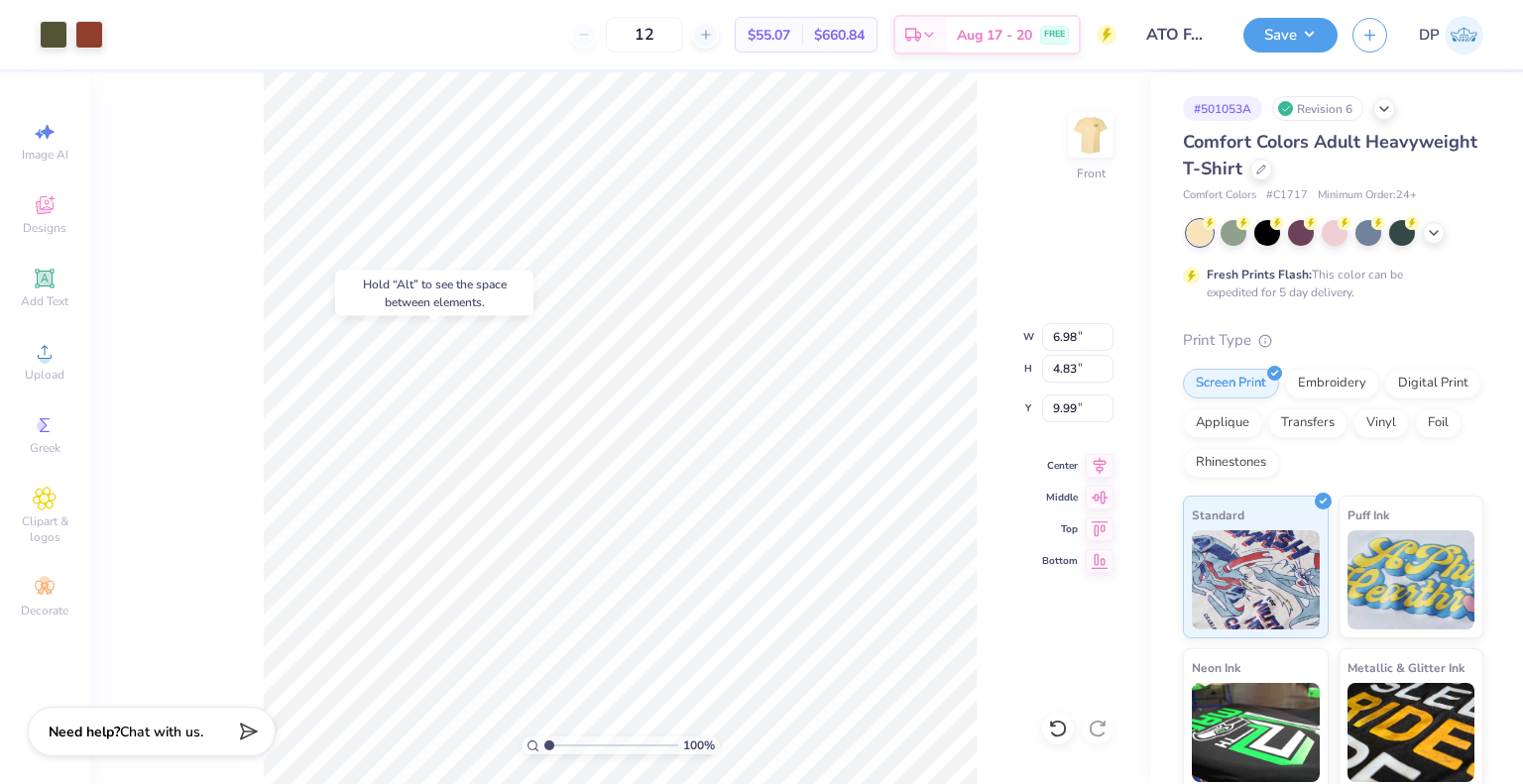 type on "9.99" 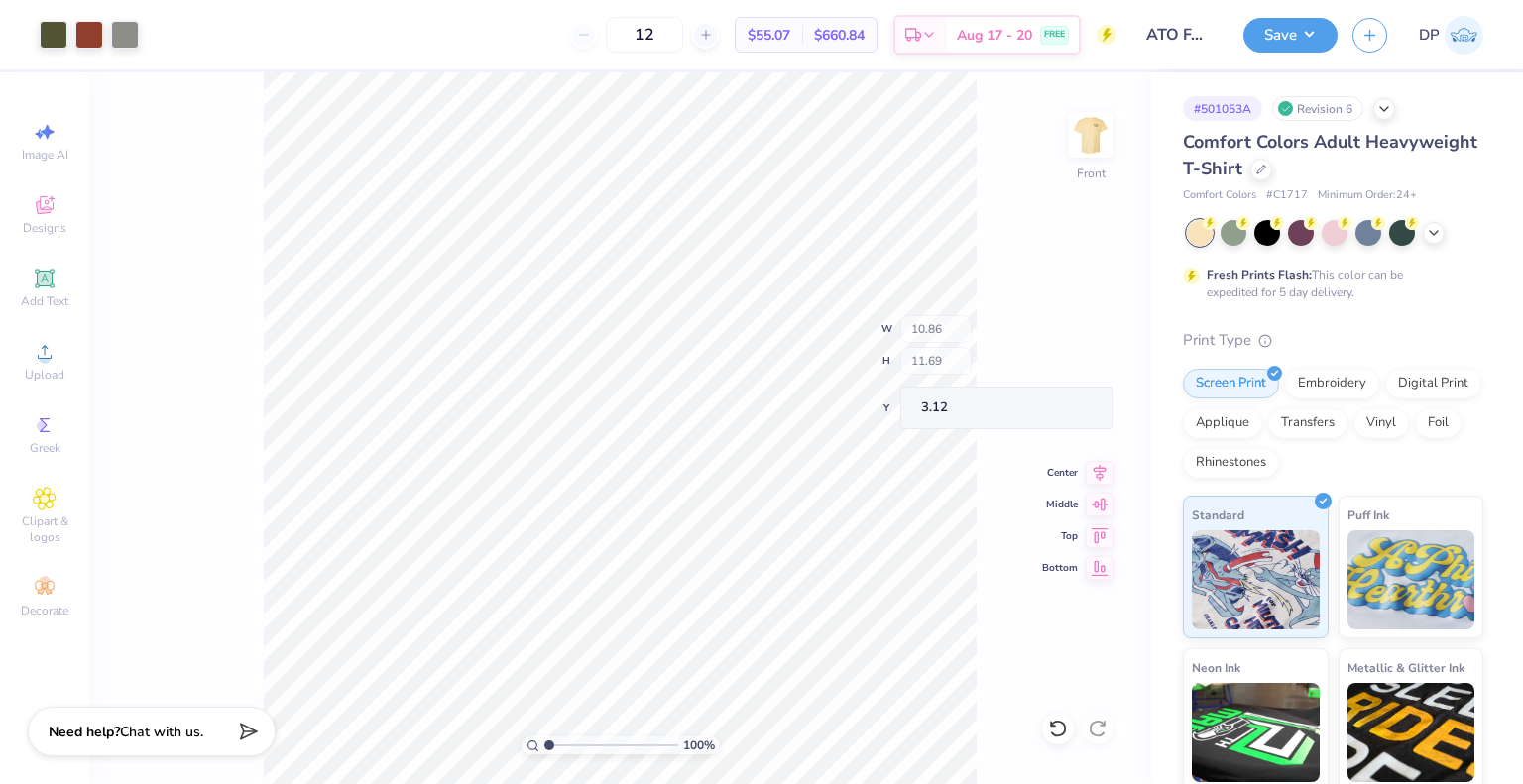 type on "3.29" 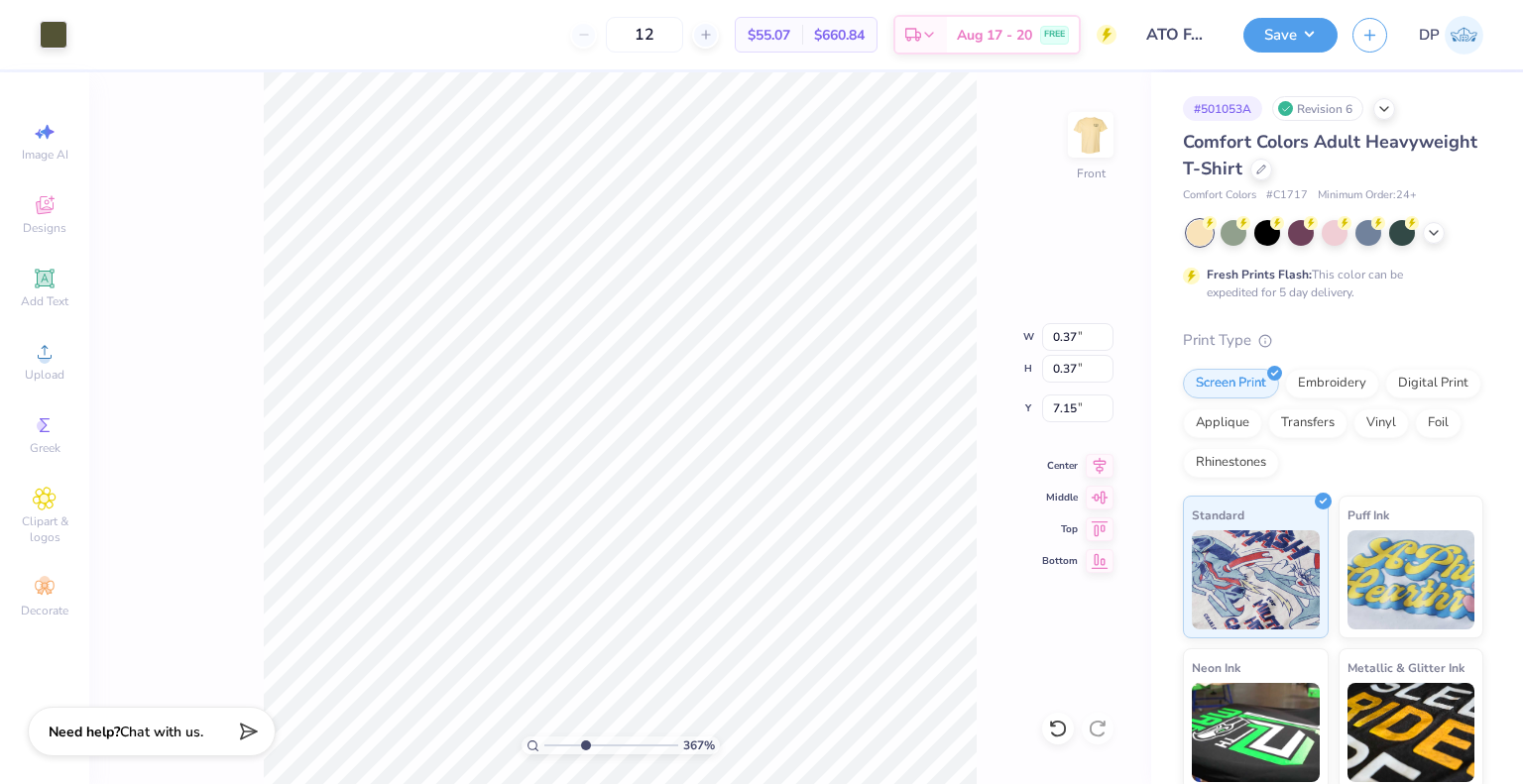 type on "3.6716840780171" 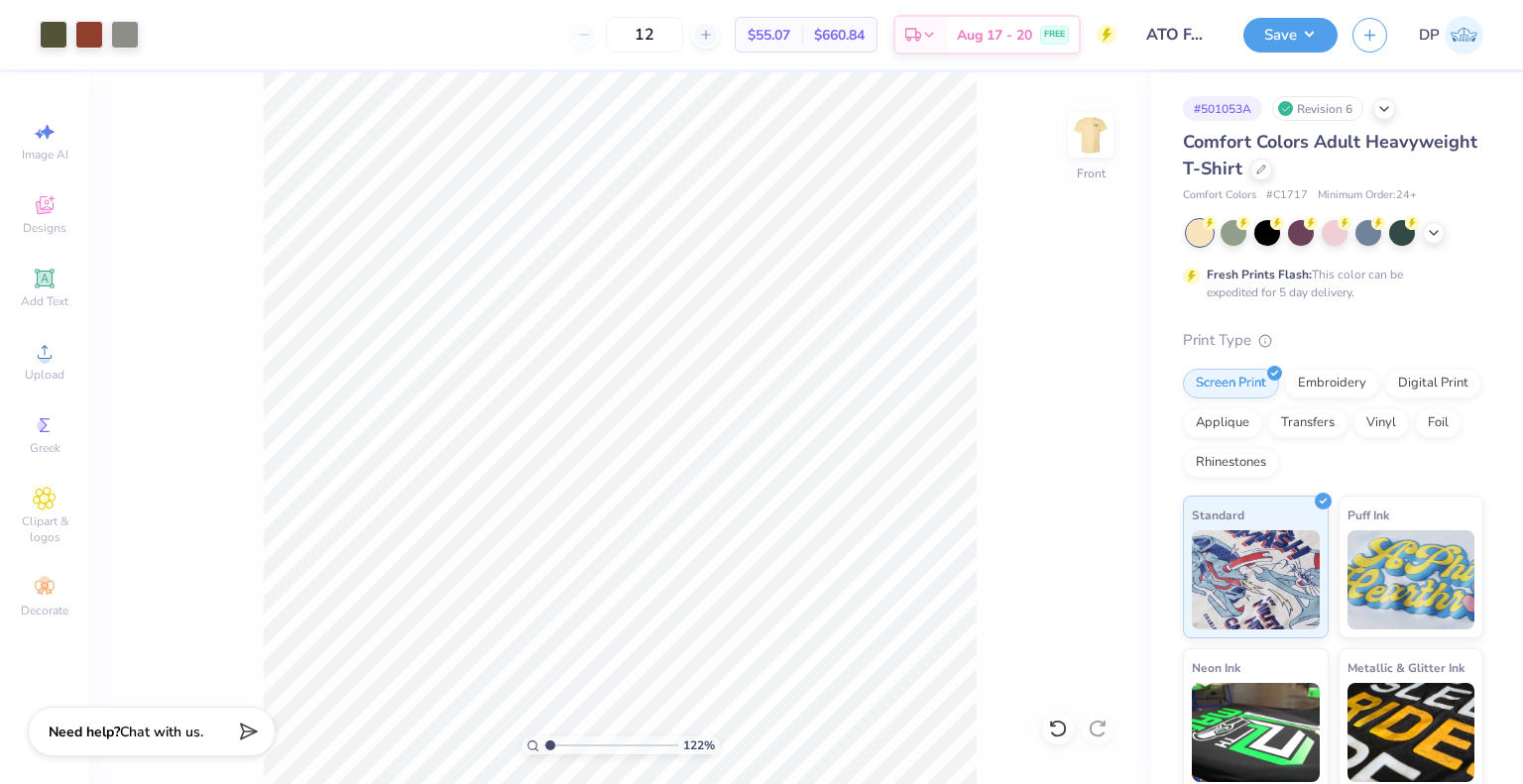 type on "1" 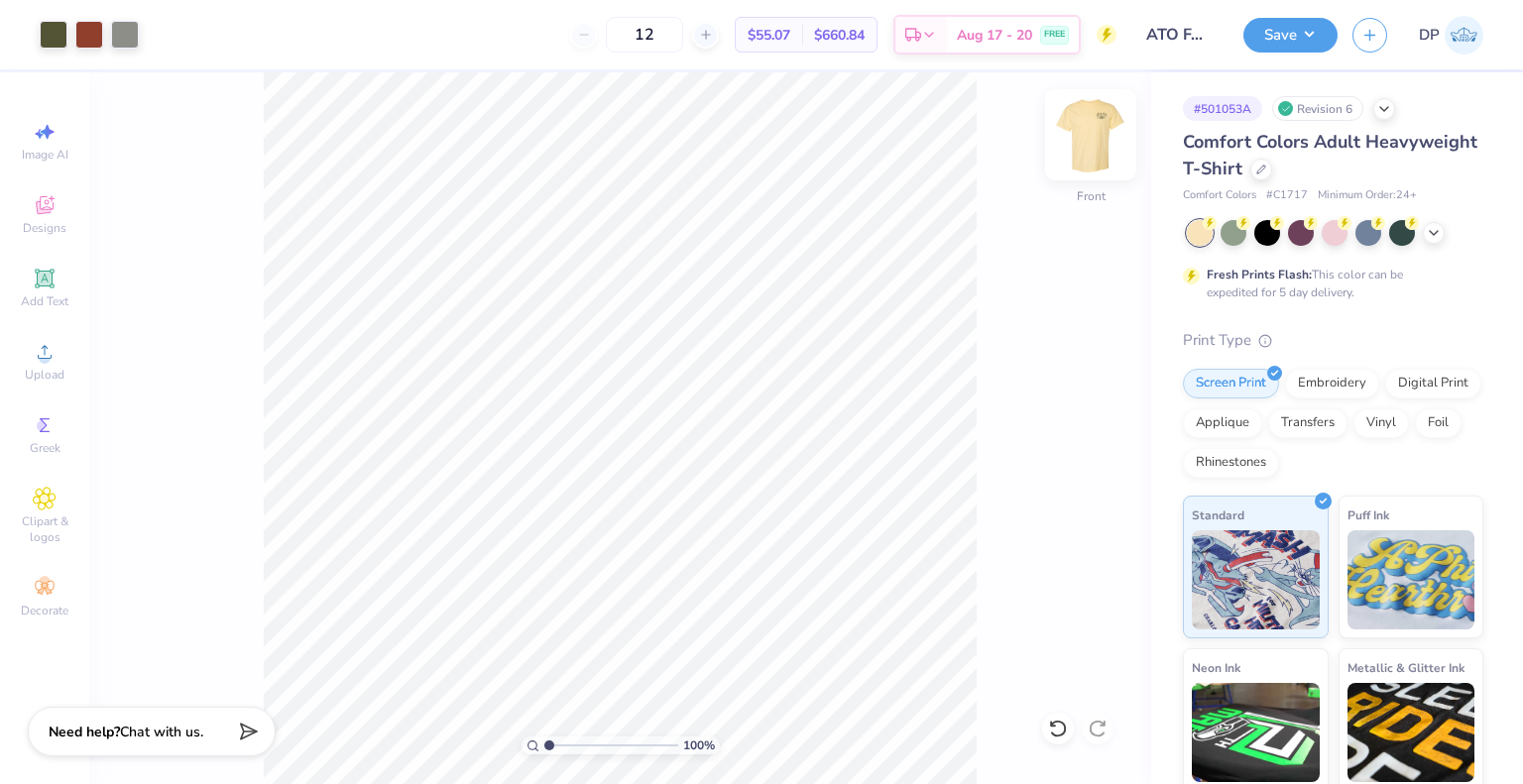 click at bounding box center [1091, 135] 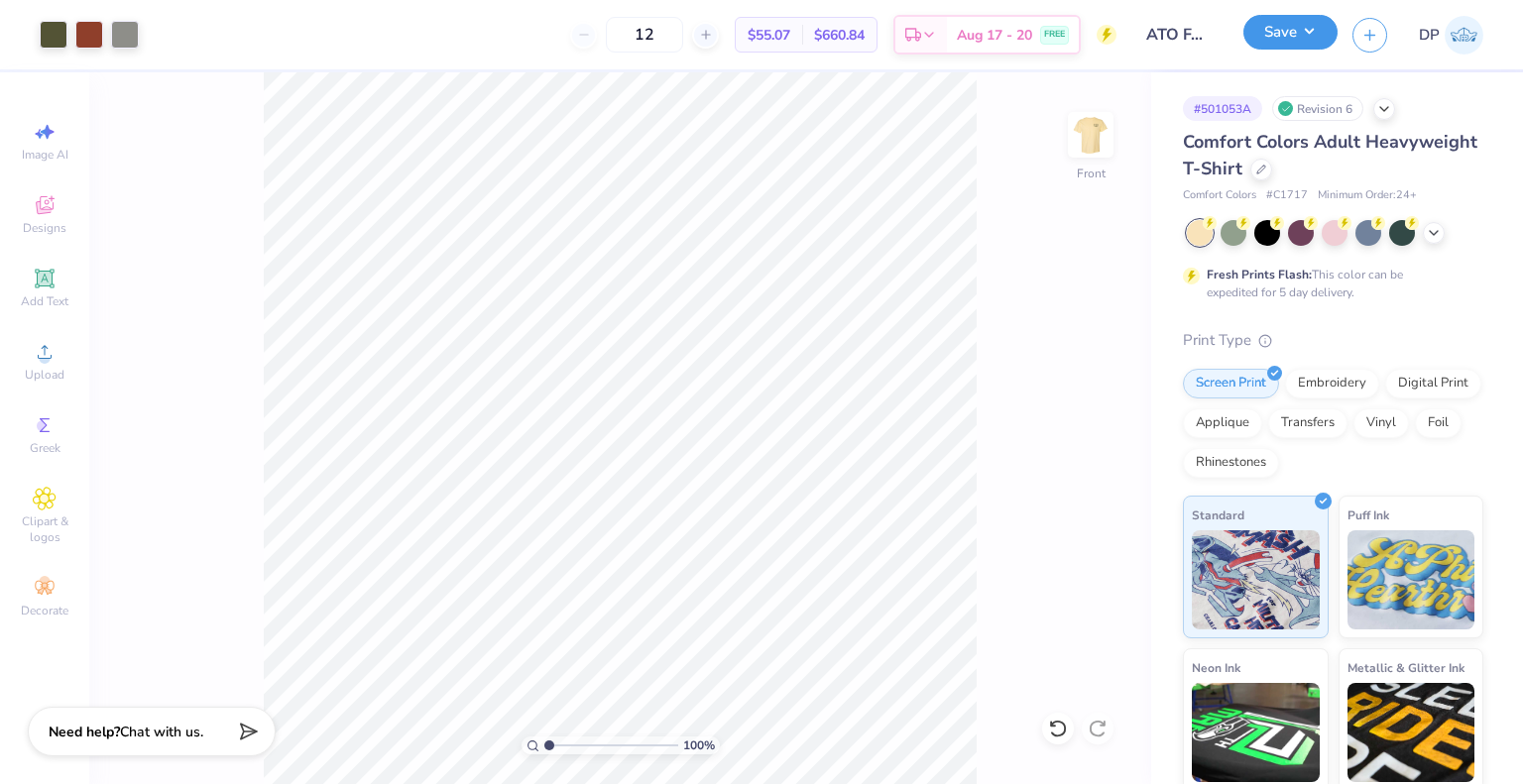 click on "Save" at bounding box center [1290, 32] 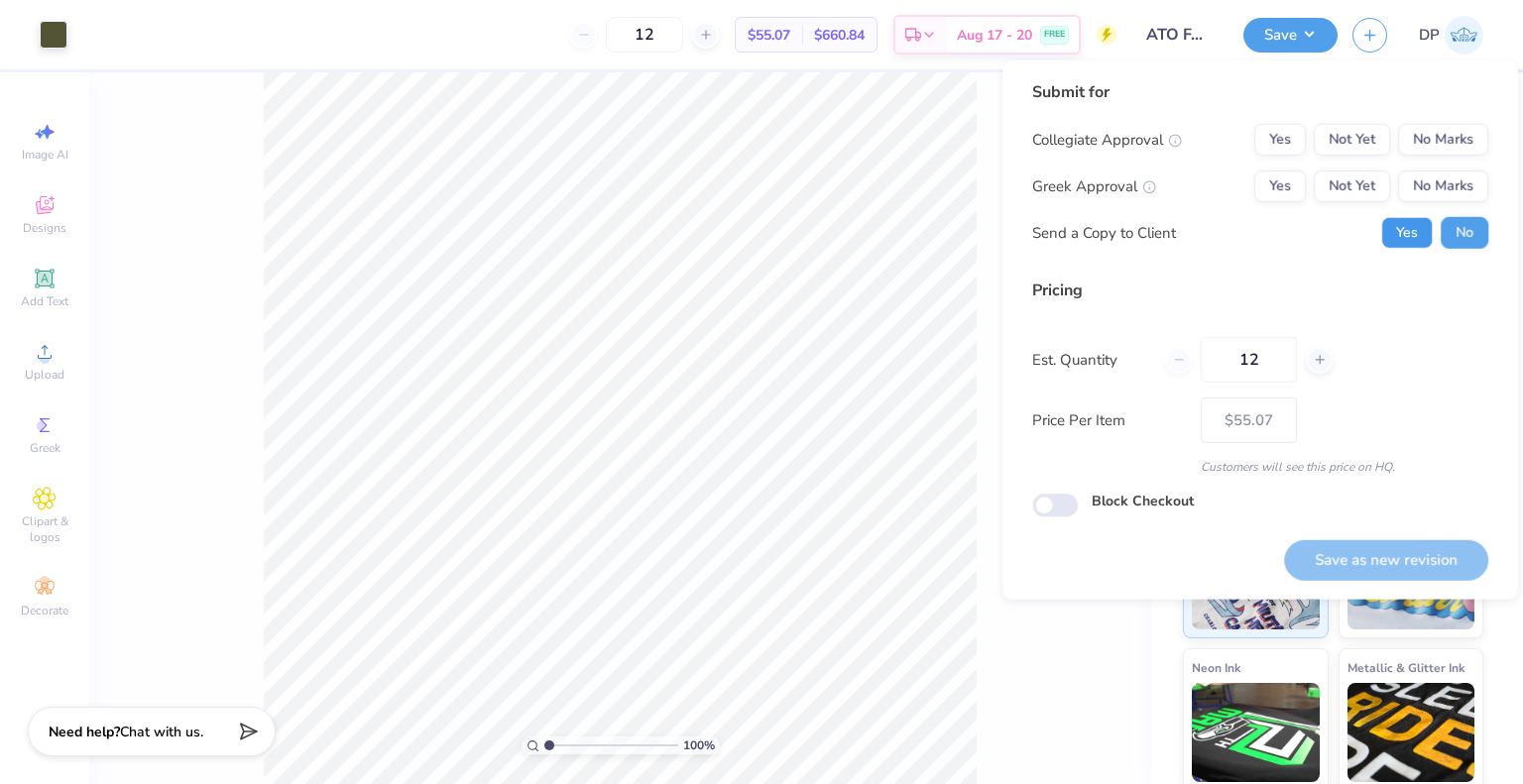 click on "Yes" at bounding box center (1407, 233) 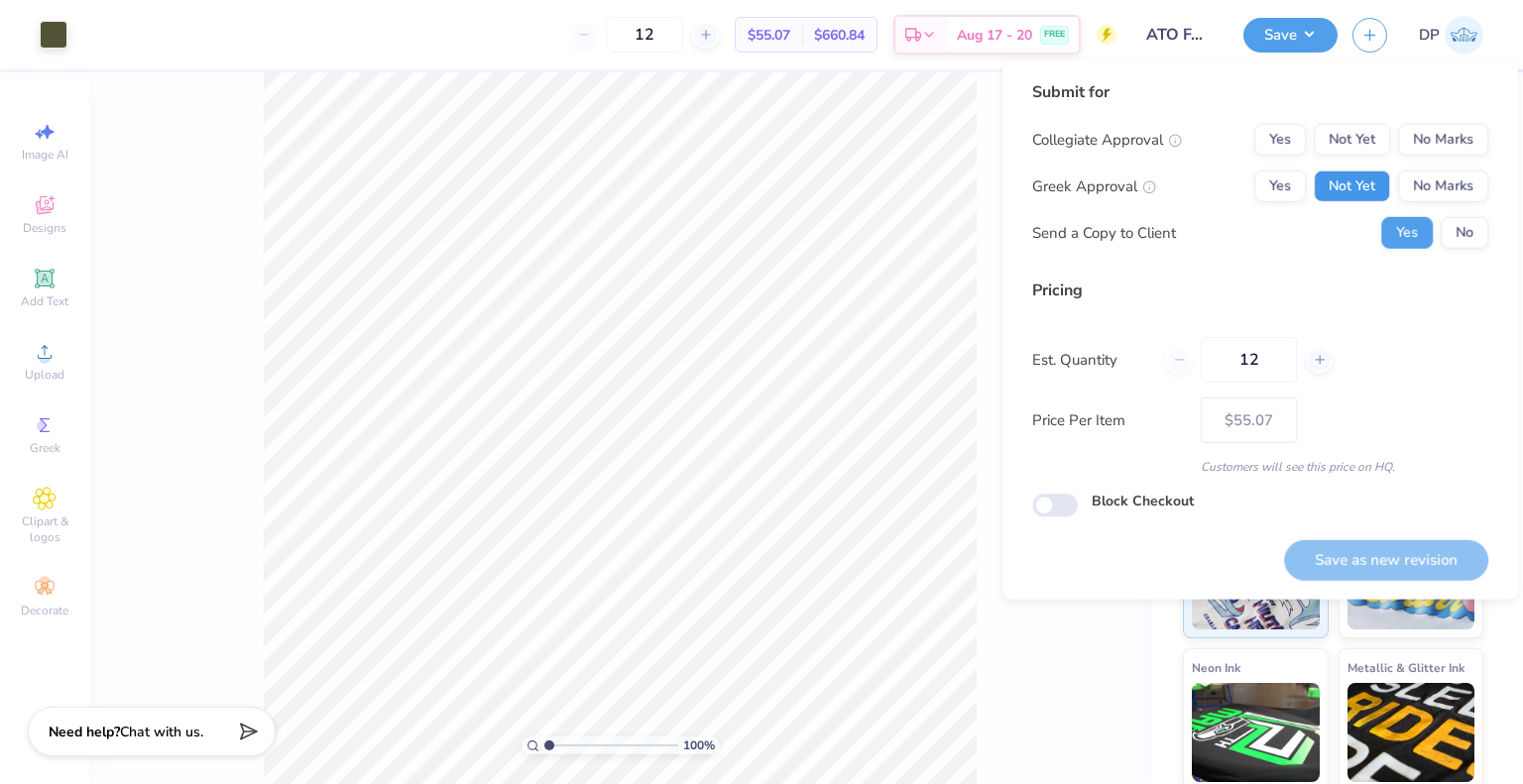 click on "Not Yet" at bounding box center [1351, 186] 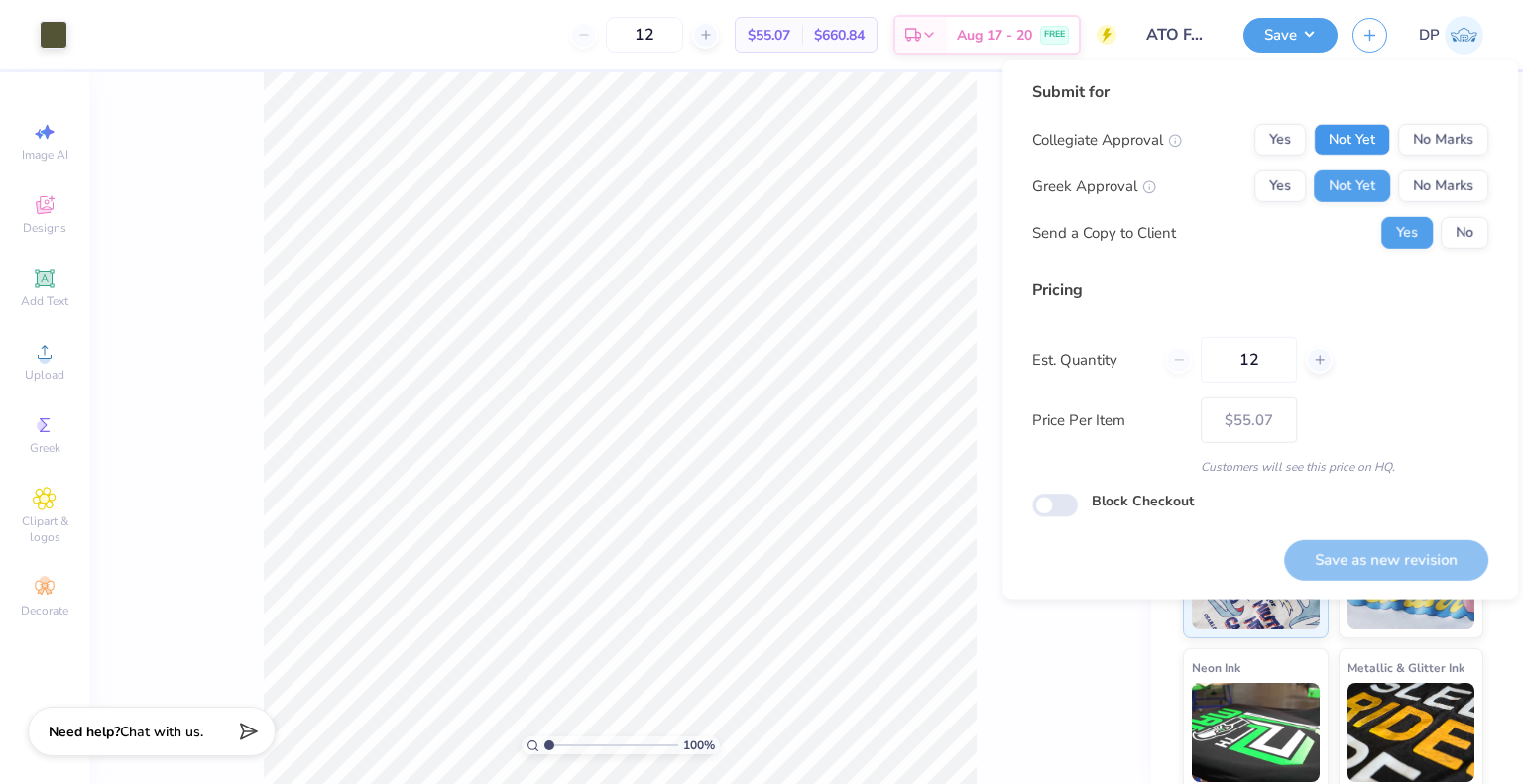 click on "Not Yet" at bounding box center [1351, 140] 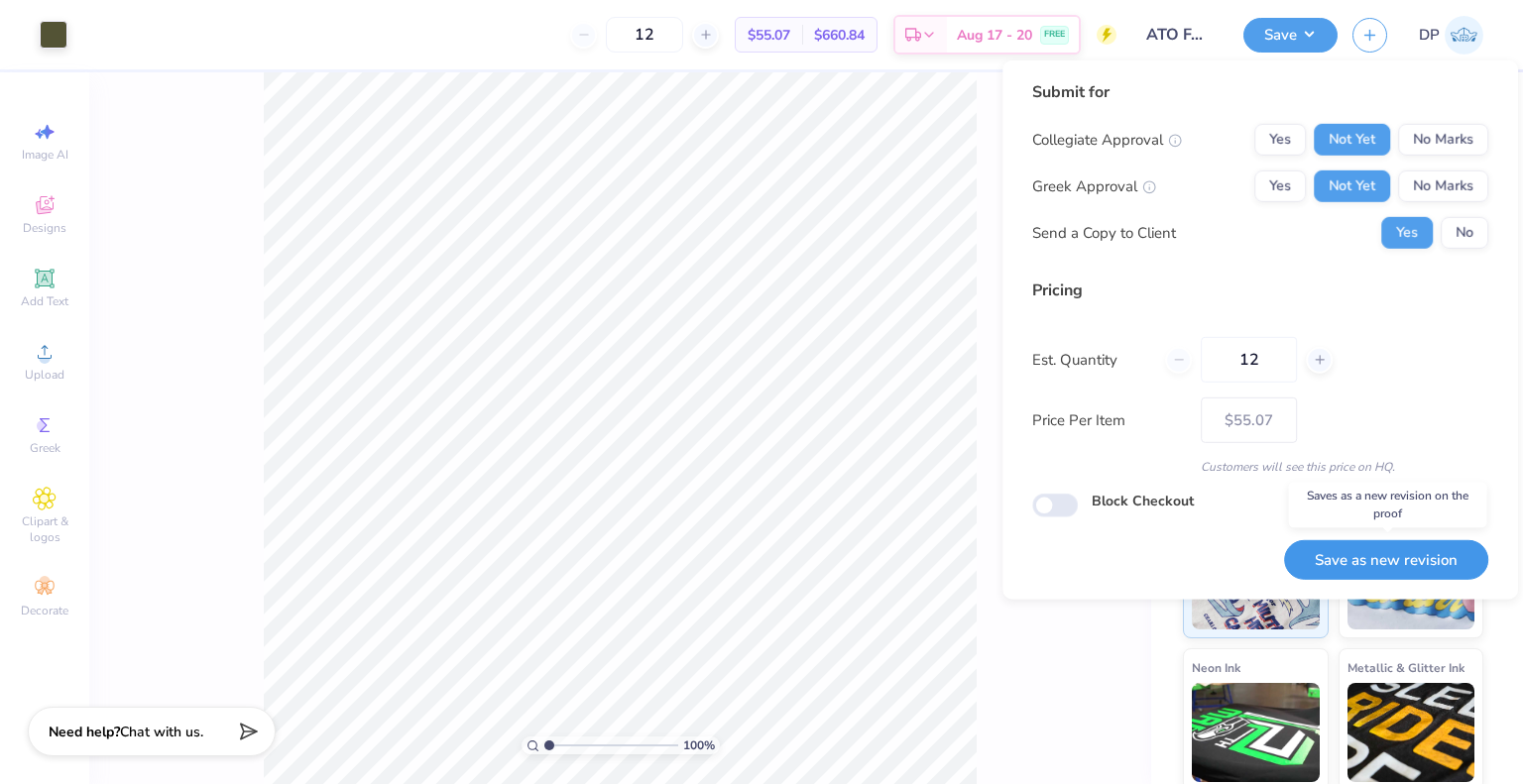 click on "Save as new revision" at bounding box center [1386, 560] 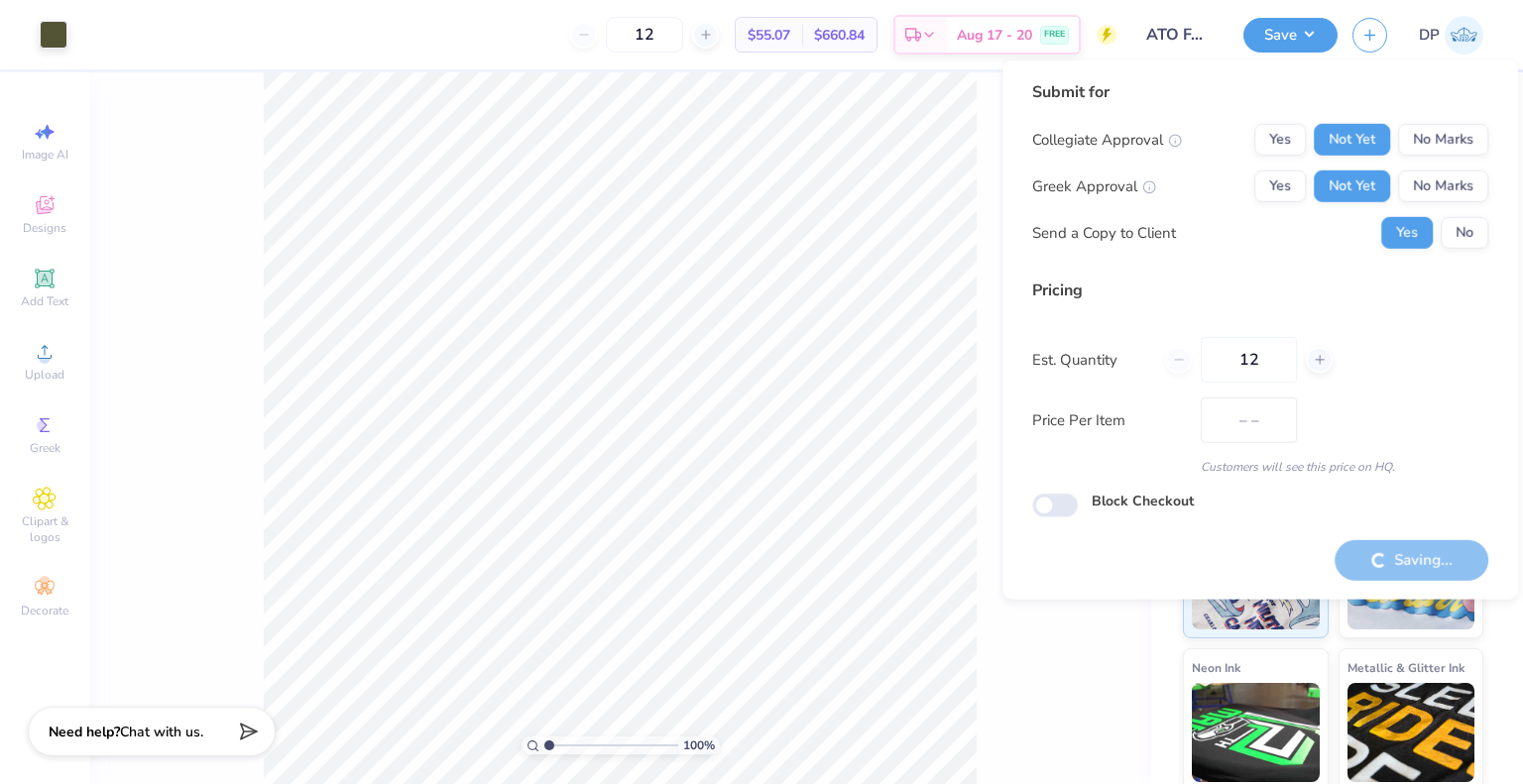 type on "$55.07" 